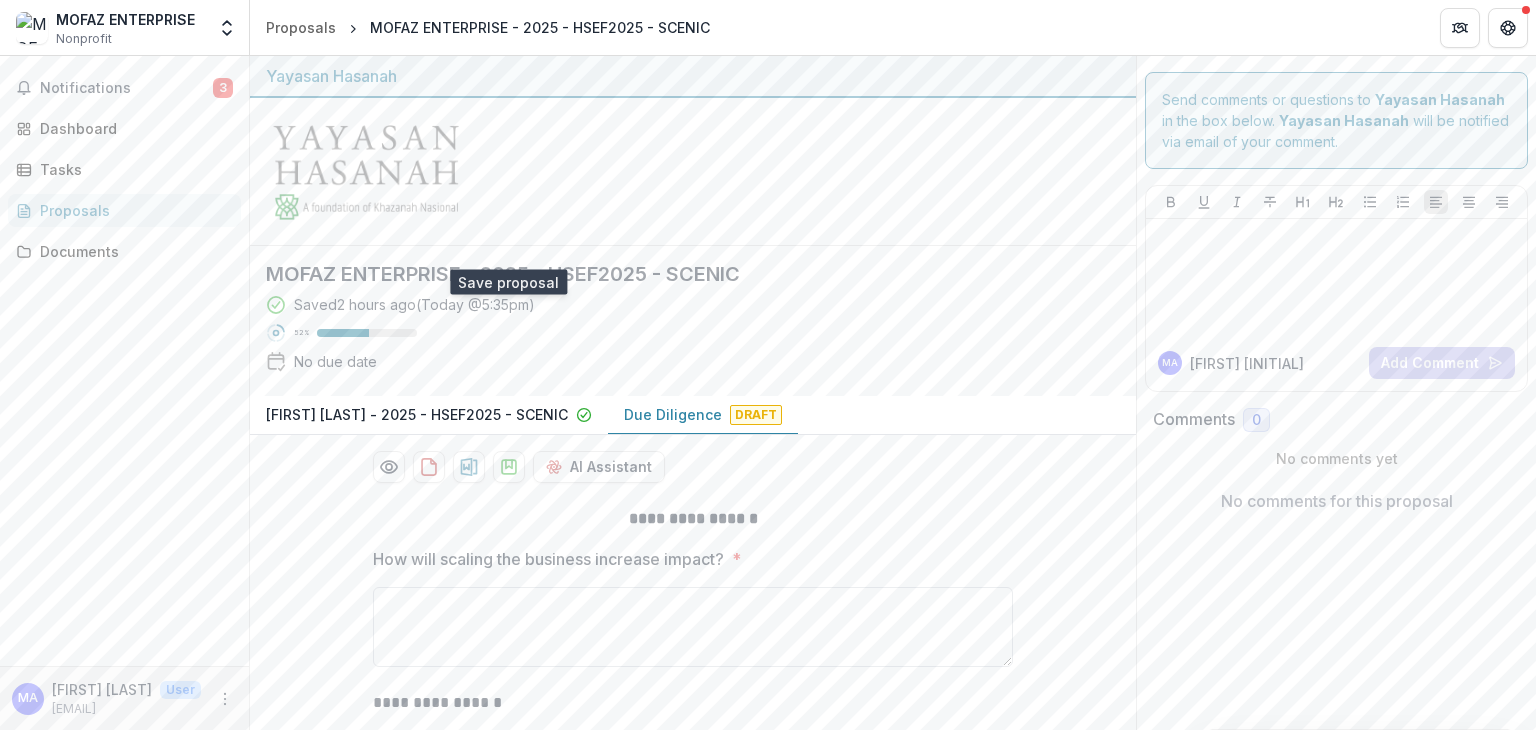 scroll, scrollTop: 0, scrollLeft: 0, axis: both 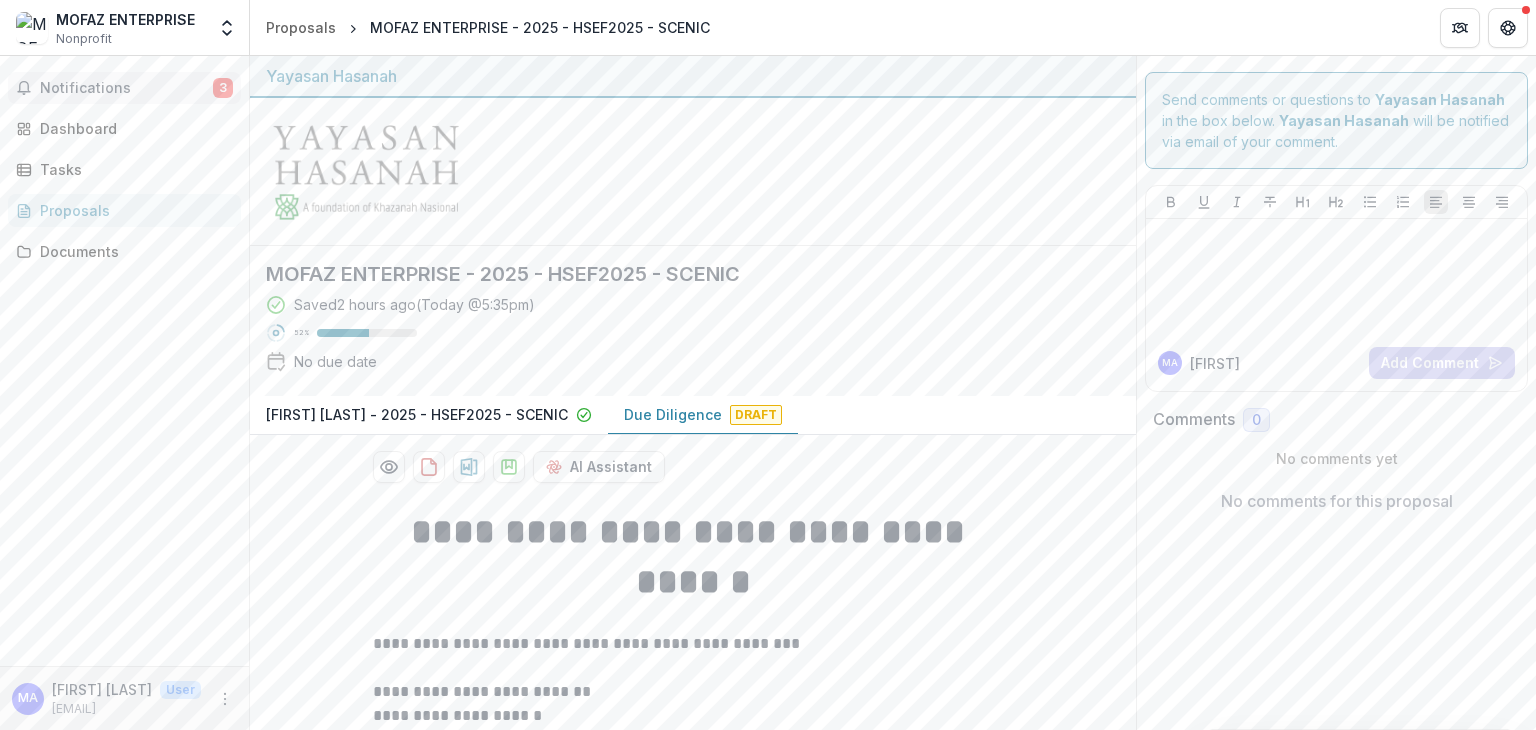 click on "Notifications 3" at bounding box center [124, 88] 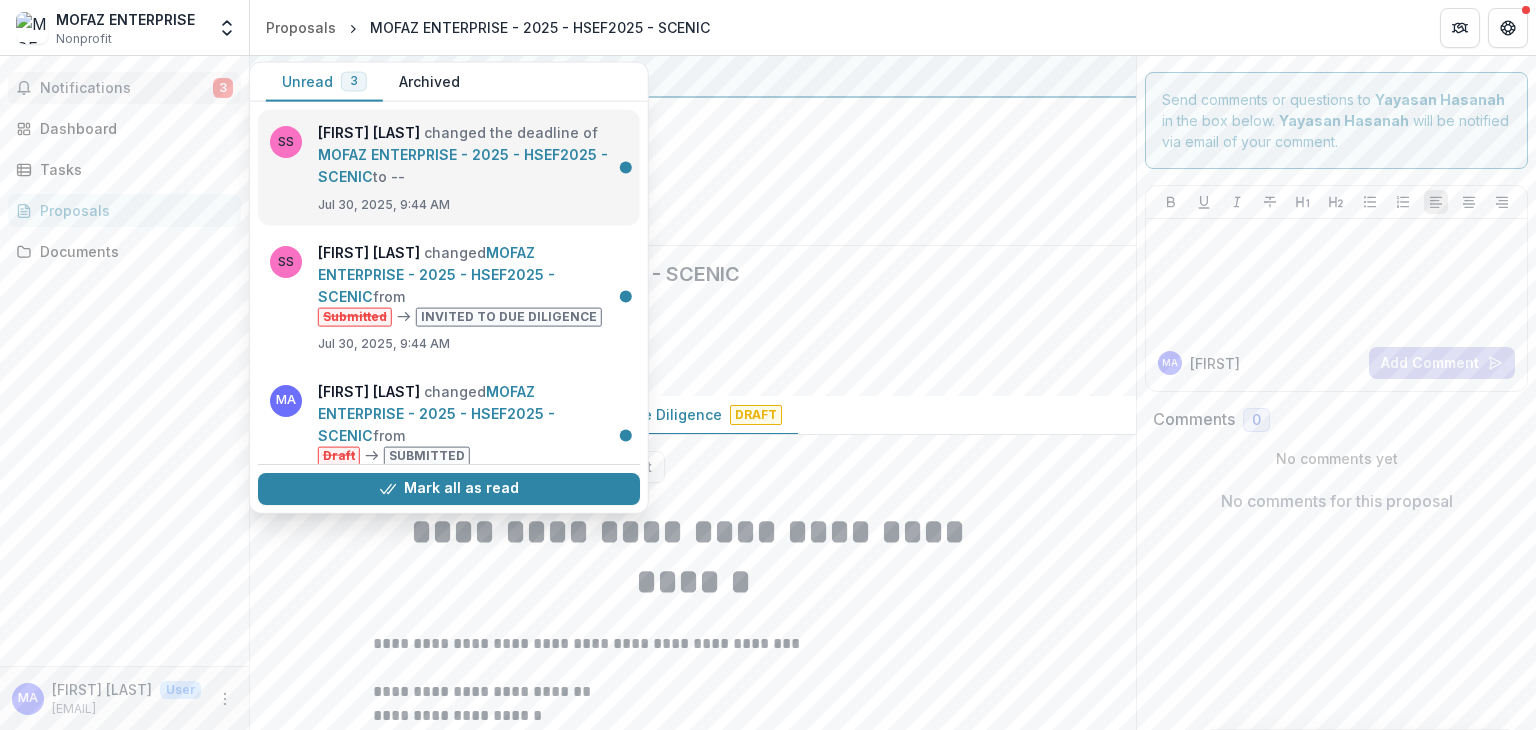 click on "MOFAZ ENTERPRISE - 2025 - HSEF2025 - SCENIC" at bounding box center (463, 165) 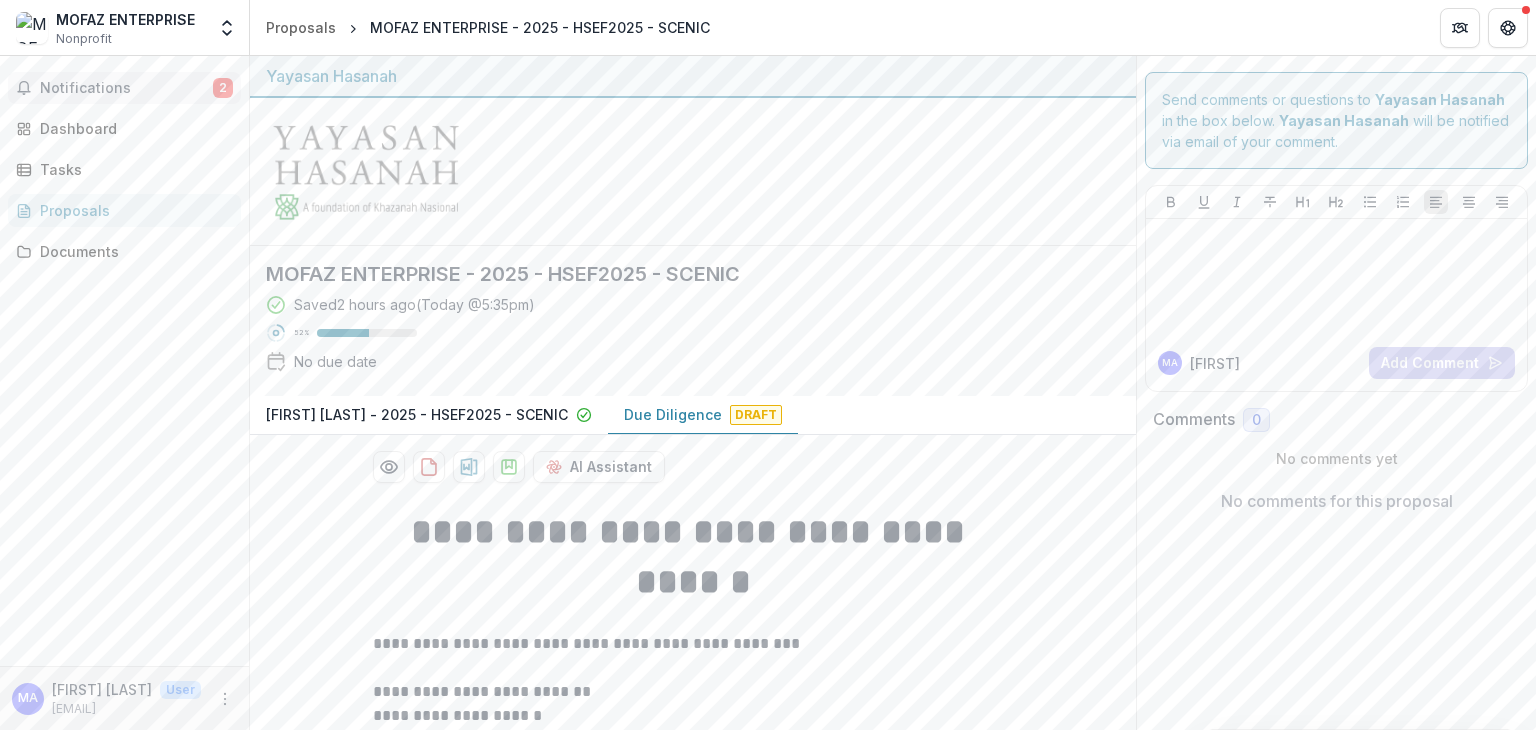 click on "Notifications" at bounding box center [126, 88] 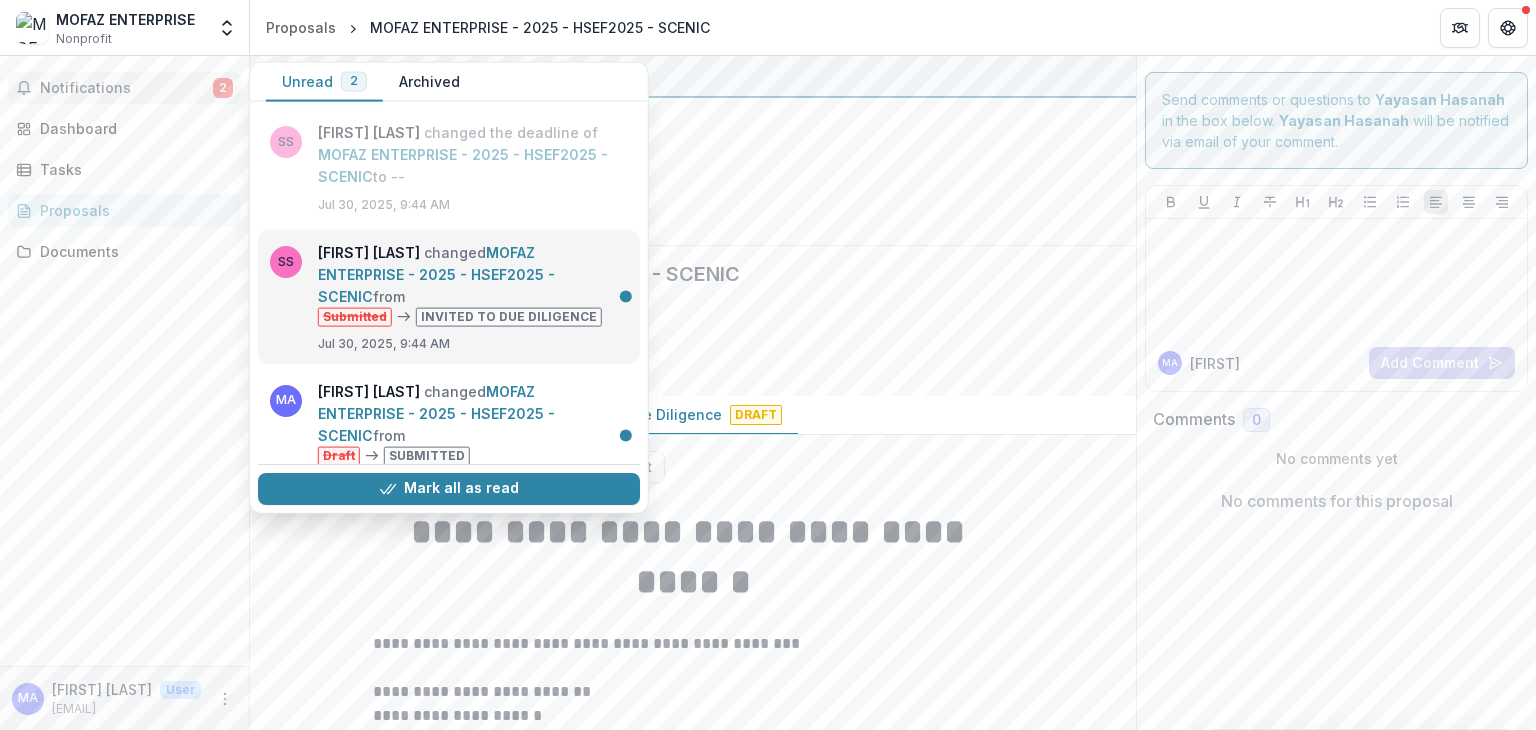 click on "MOFAZ ENTERPRISE - 2025 - HSEF2025 - SCENIC" at bounding box center [436, 274] 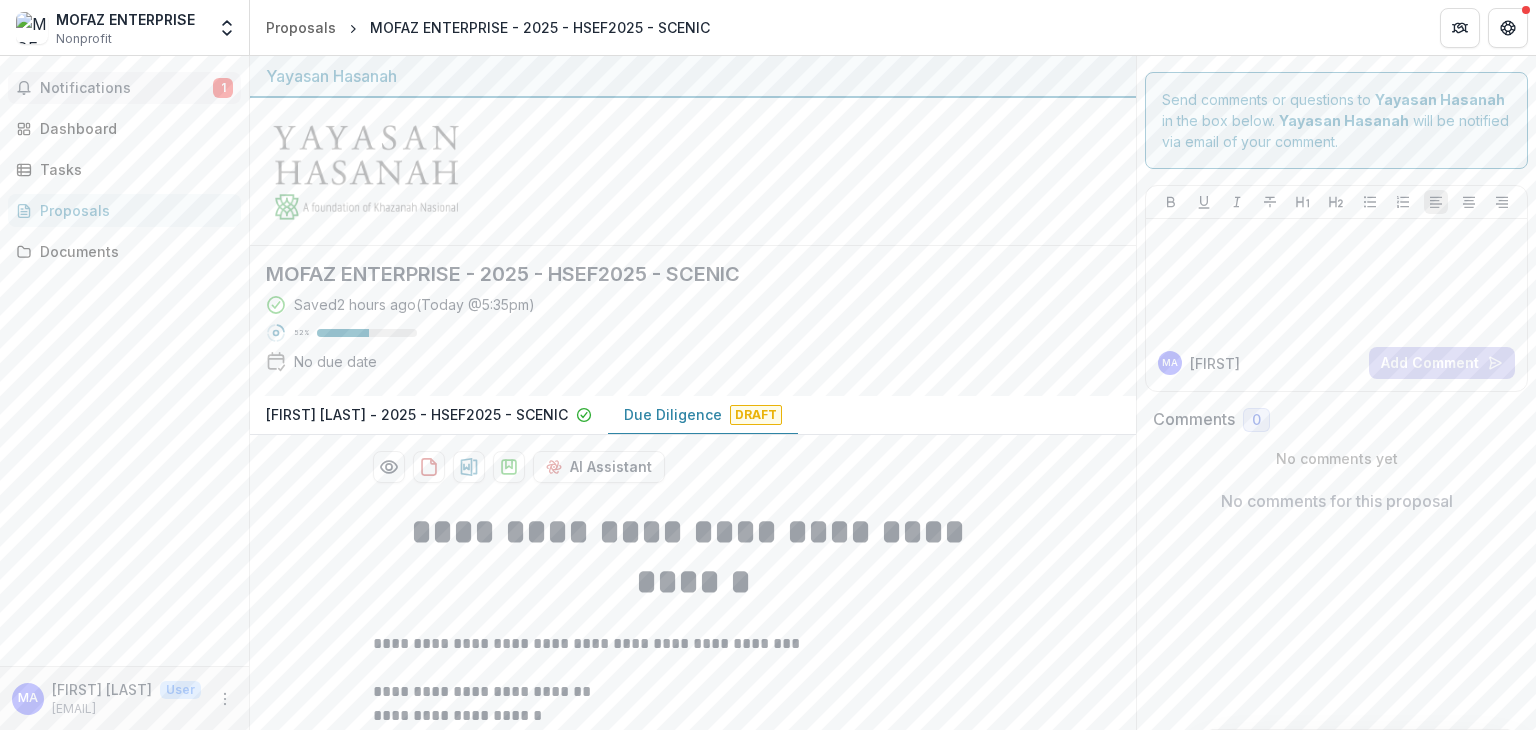 click on "Notifications" at bounding box center [126, 88] 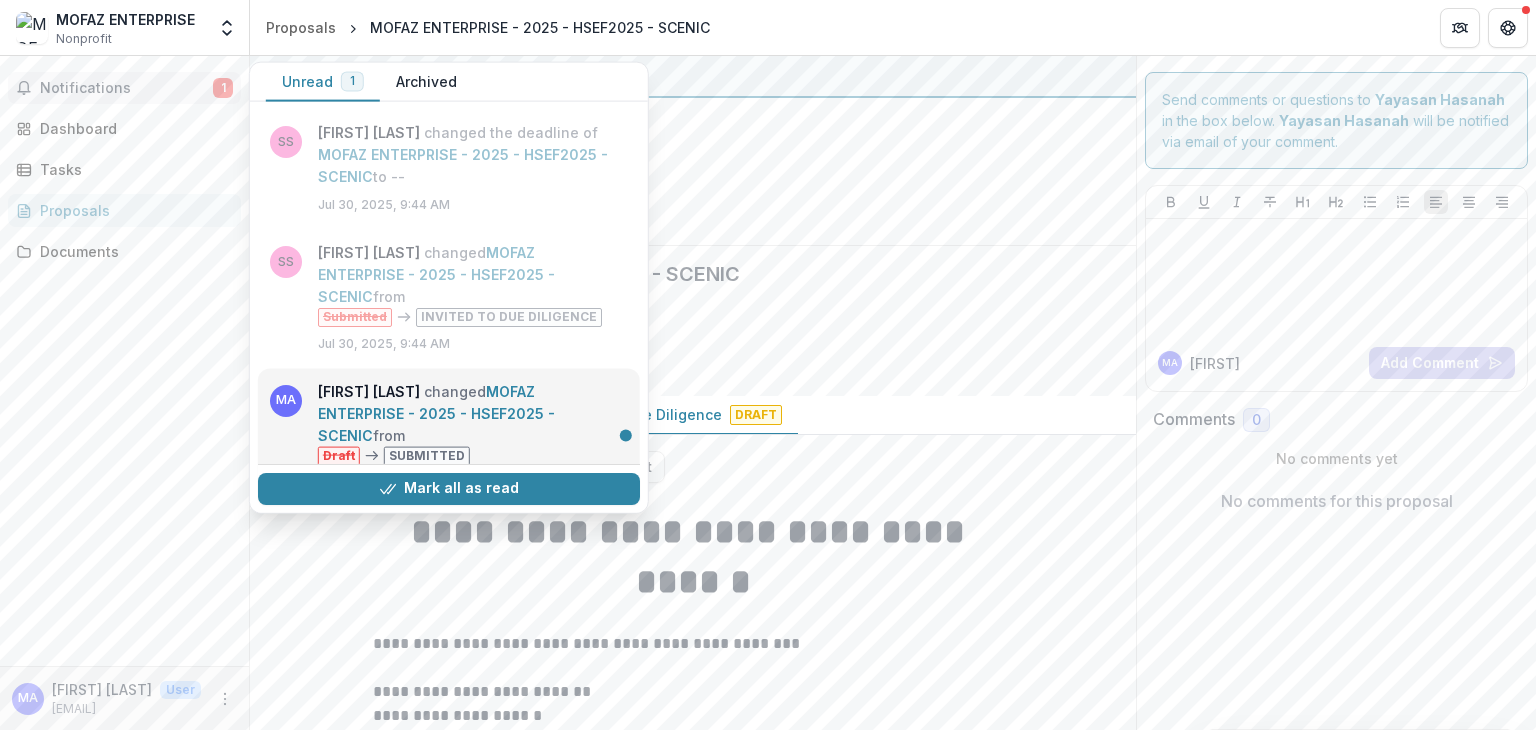 click on "MOFAZ ENTERPRISE - 2025 - HSEF2025 - SCENIC" at bounding box center [436, 412] 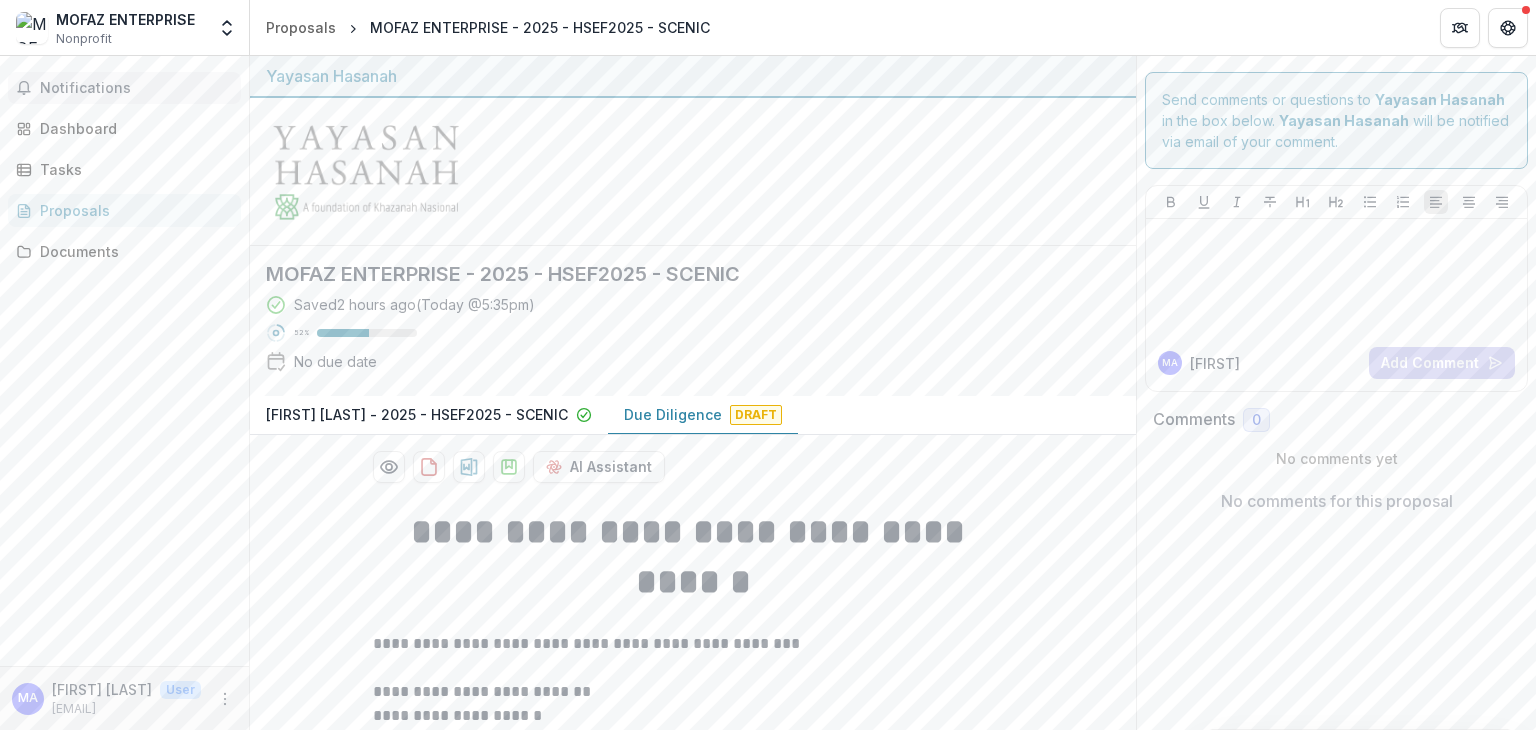 click on "Notifications" at bounding box center (136, 88) 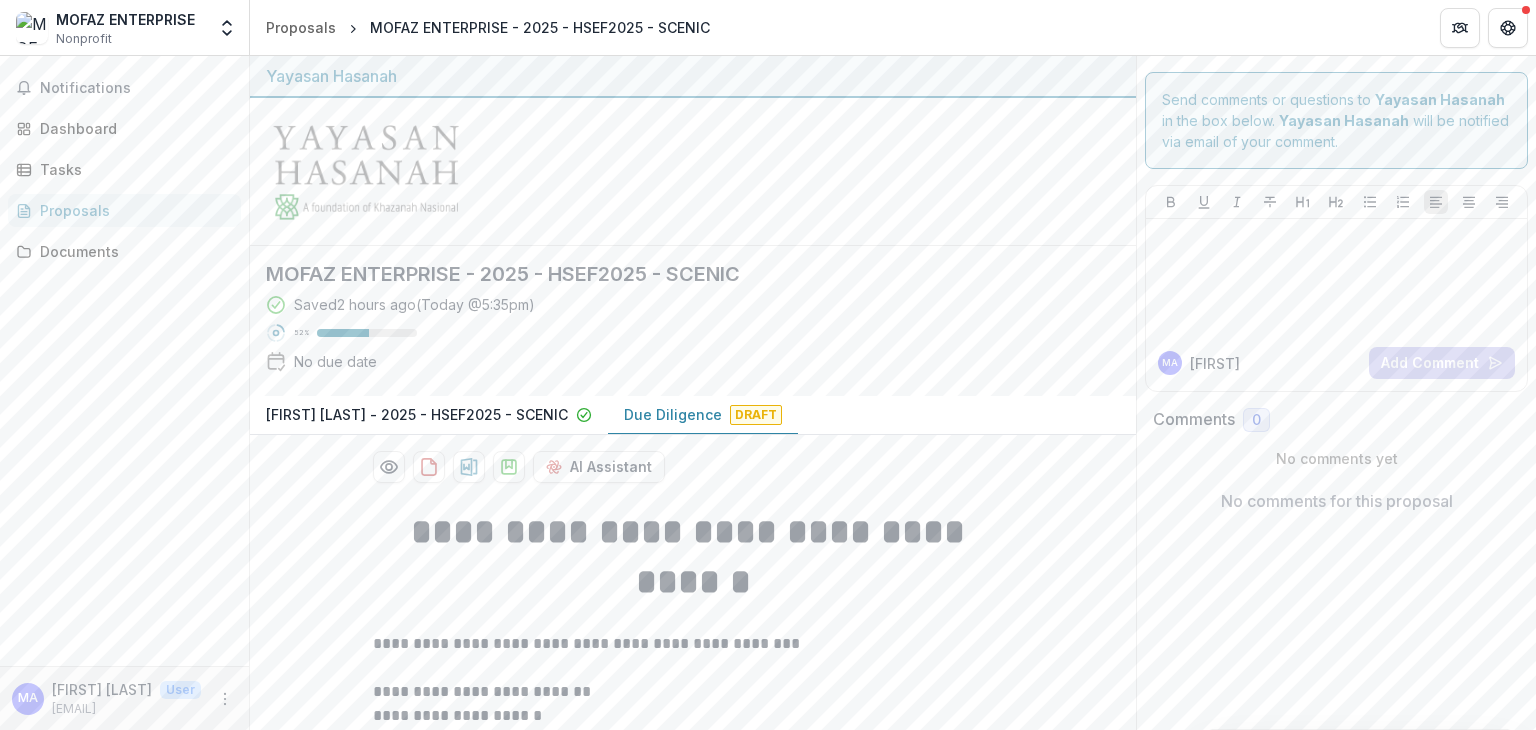 click on "Notifications Dashboard Tasks Proposals Documents" at bounding box center (124, 361) 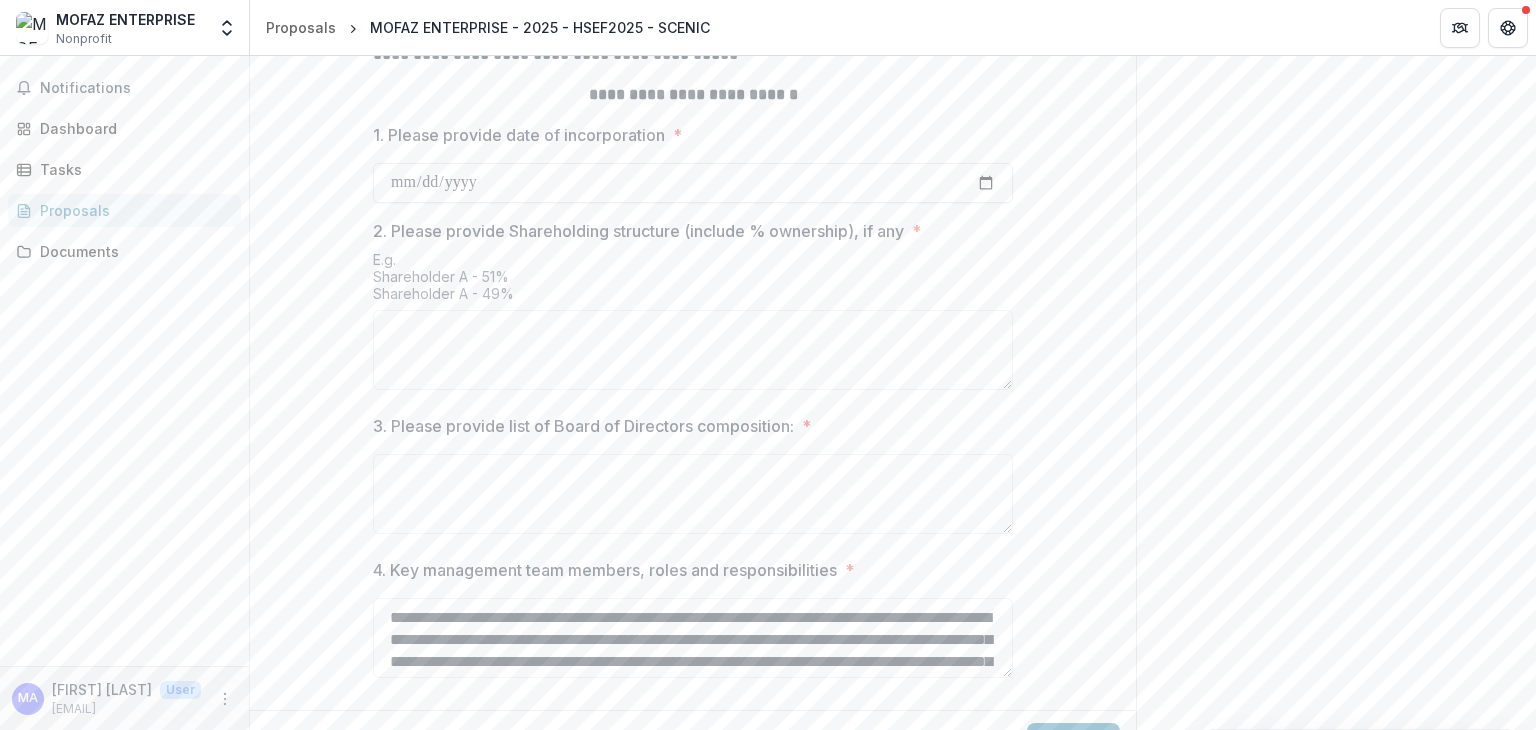 scroll, scrollTop: 920, scrollLeft: 0, axis: vertical 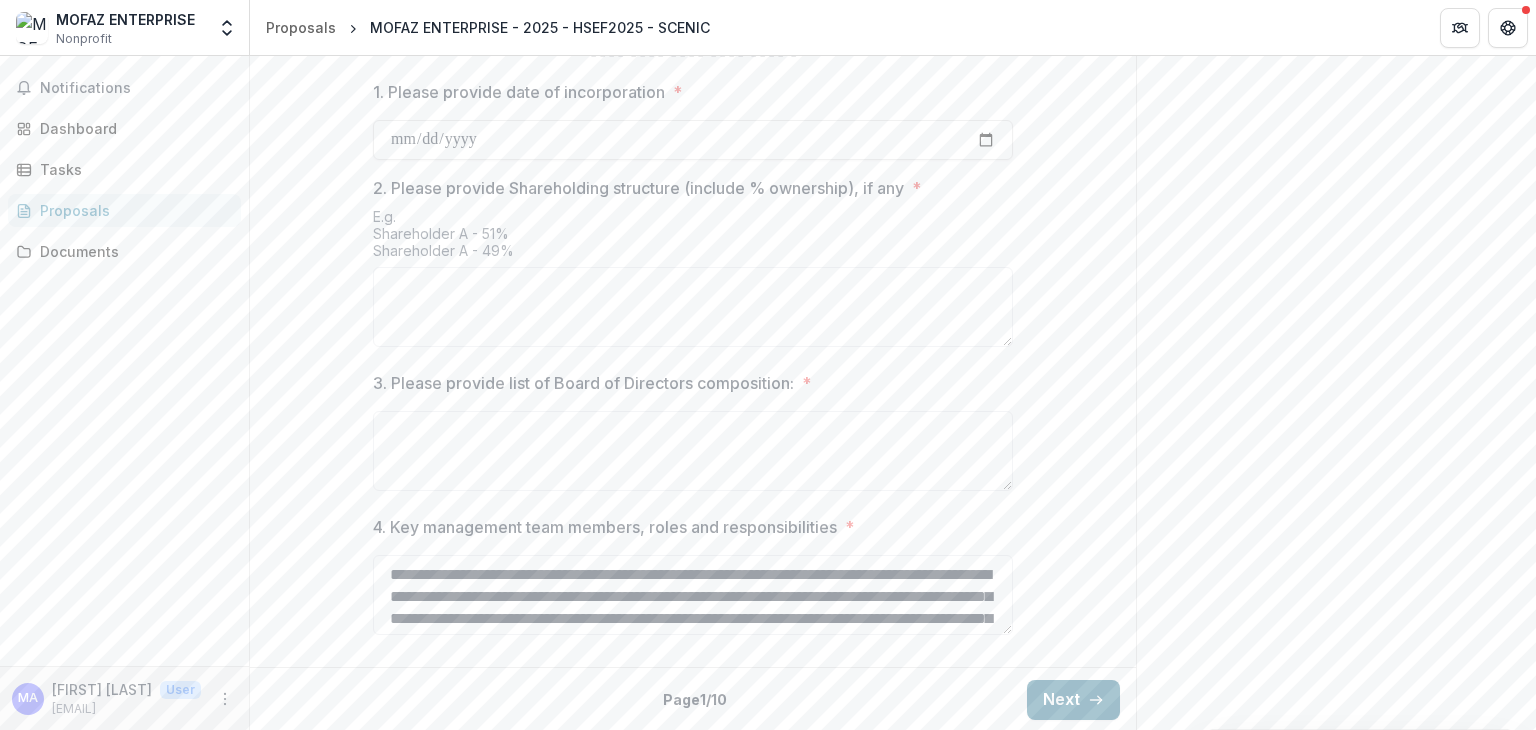 click on "Next" at bounding box center [1073, 700] 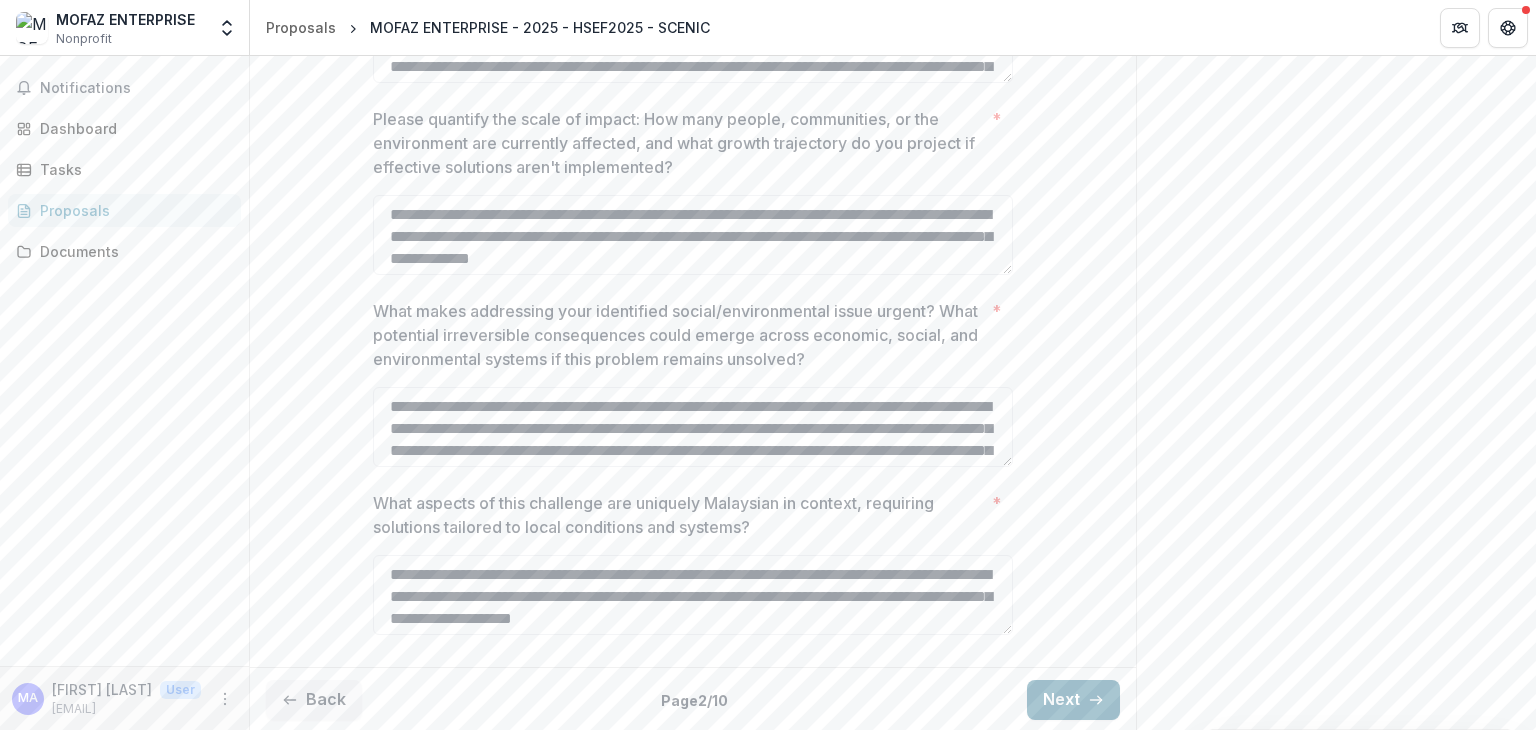 click on "Next" at bounding box center (1073, 700) 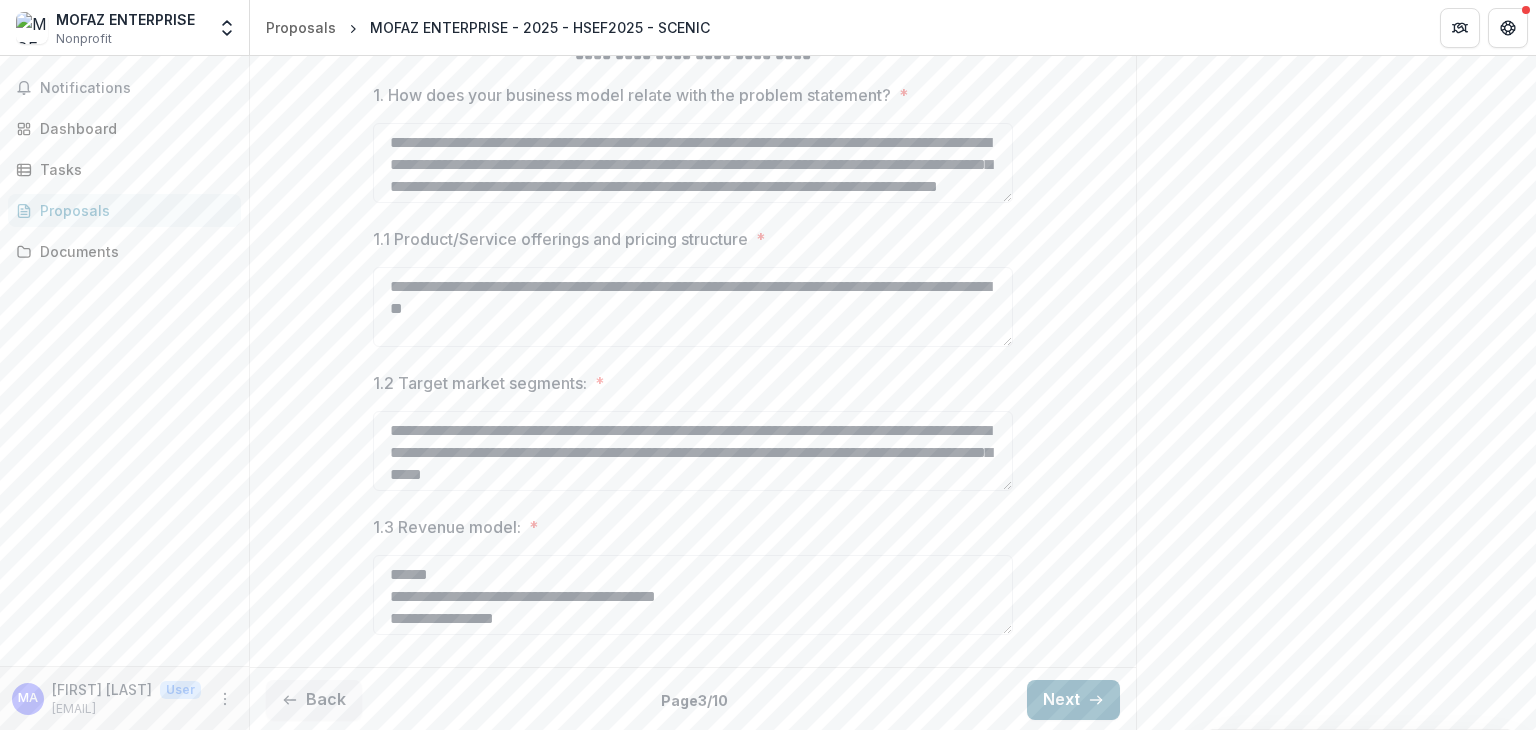 click on "Next" at bounding box center [1073, 700] 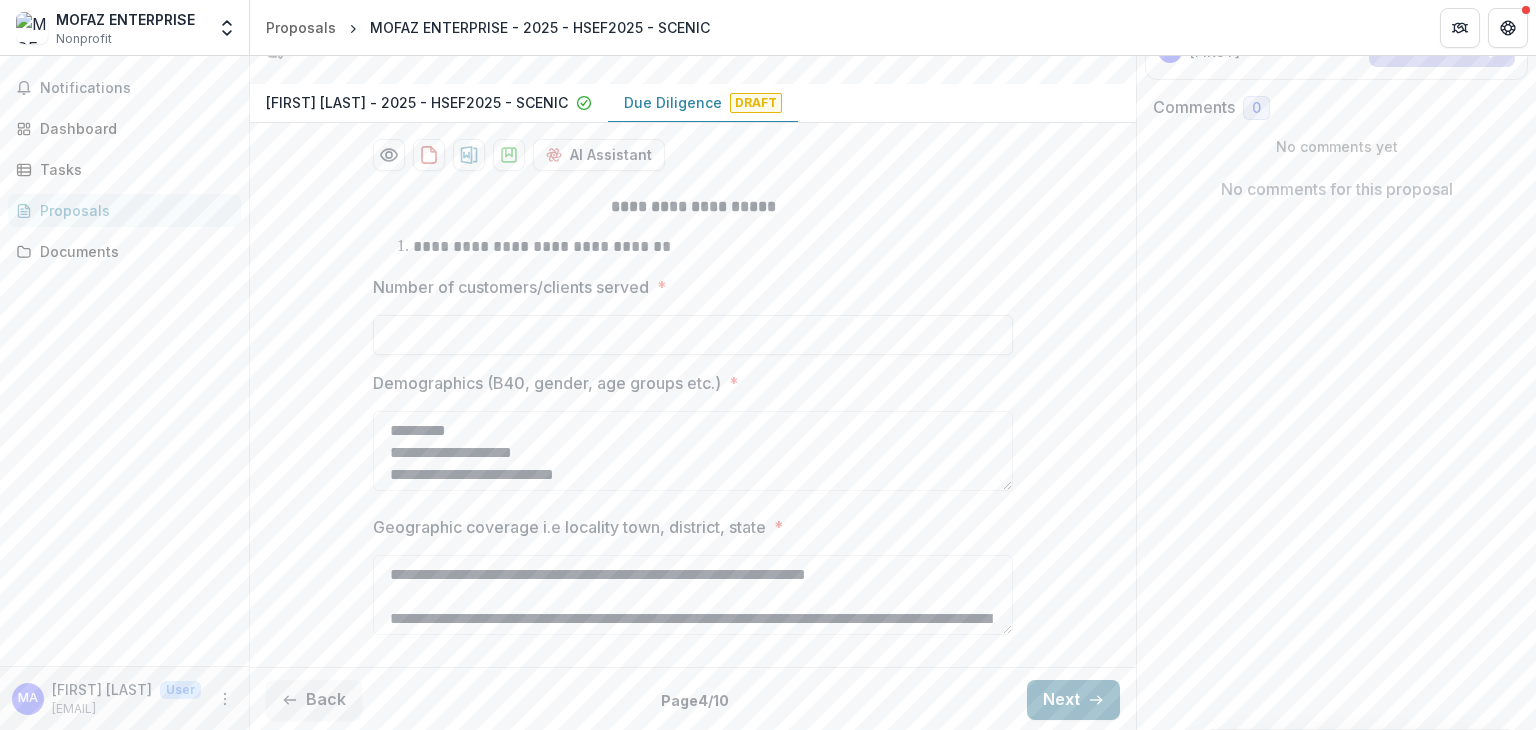 click on "Next" at bounding box center [1073, 700] 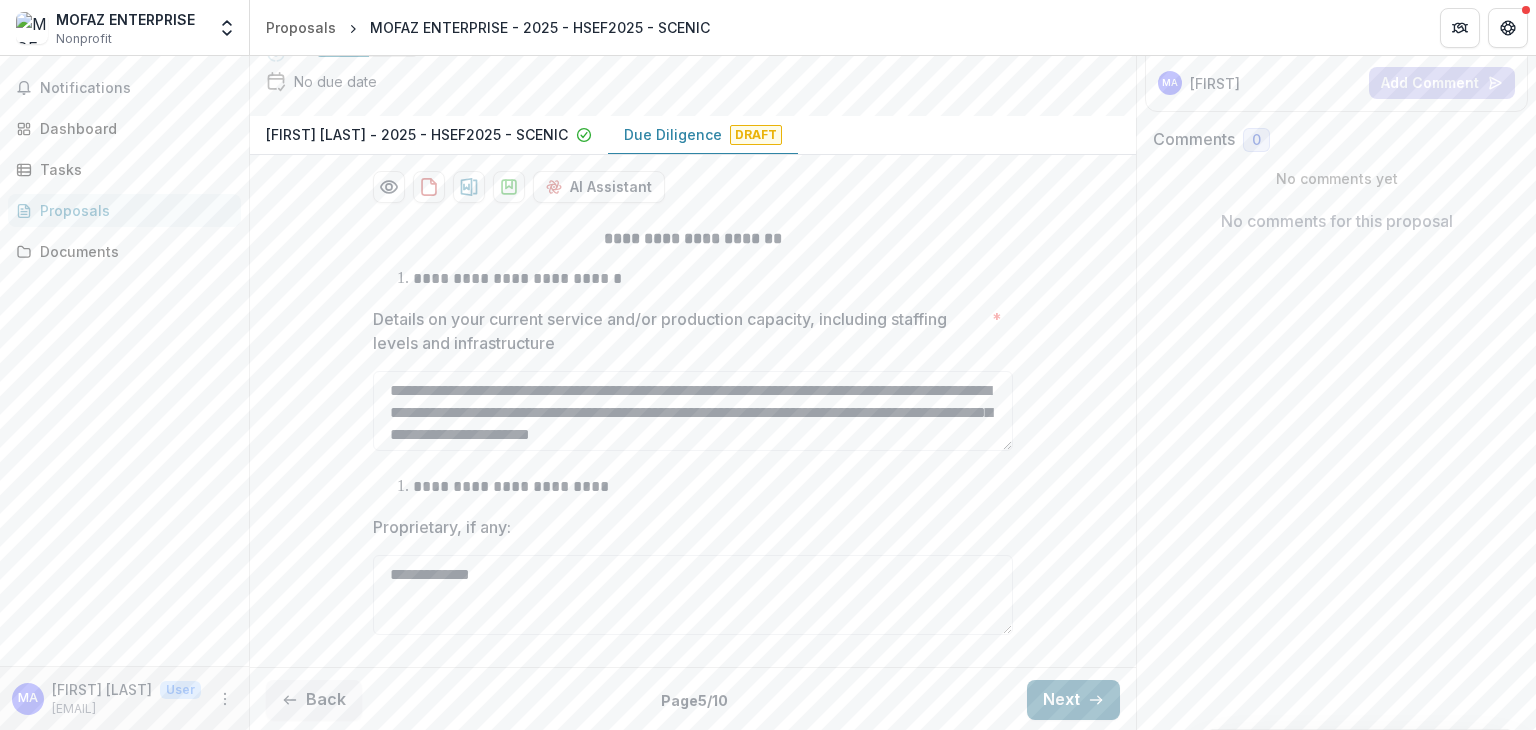 click on "Next" at bounding box center [1073, 700] 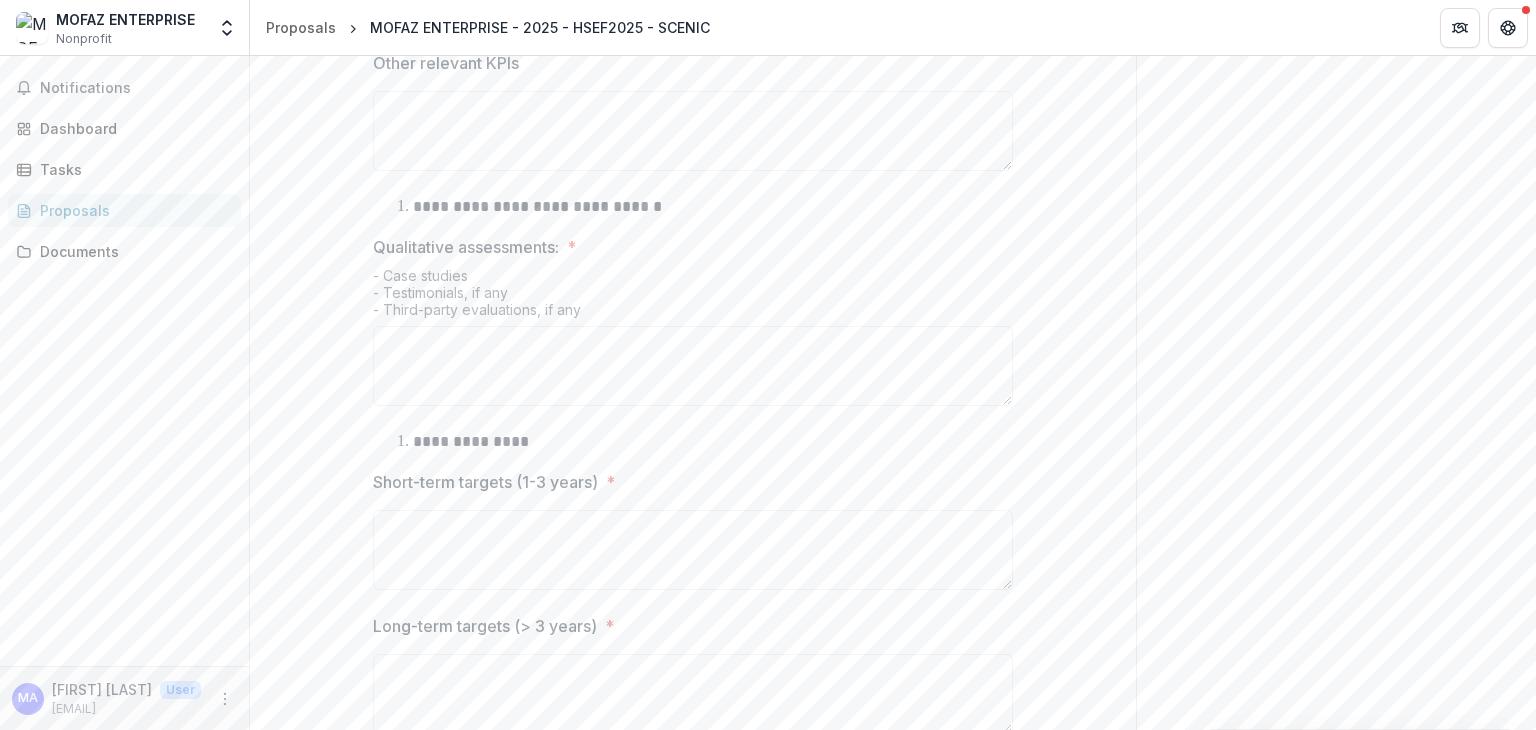click on "**********" at bounding box center (893, 393) 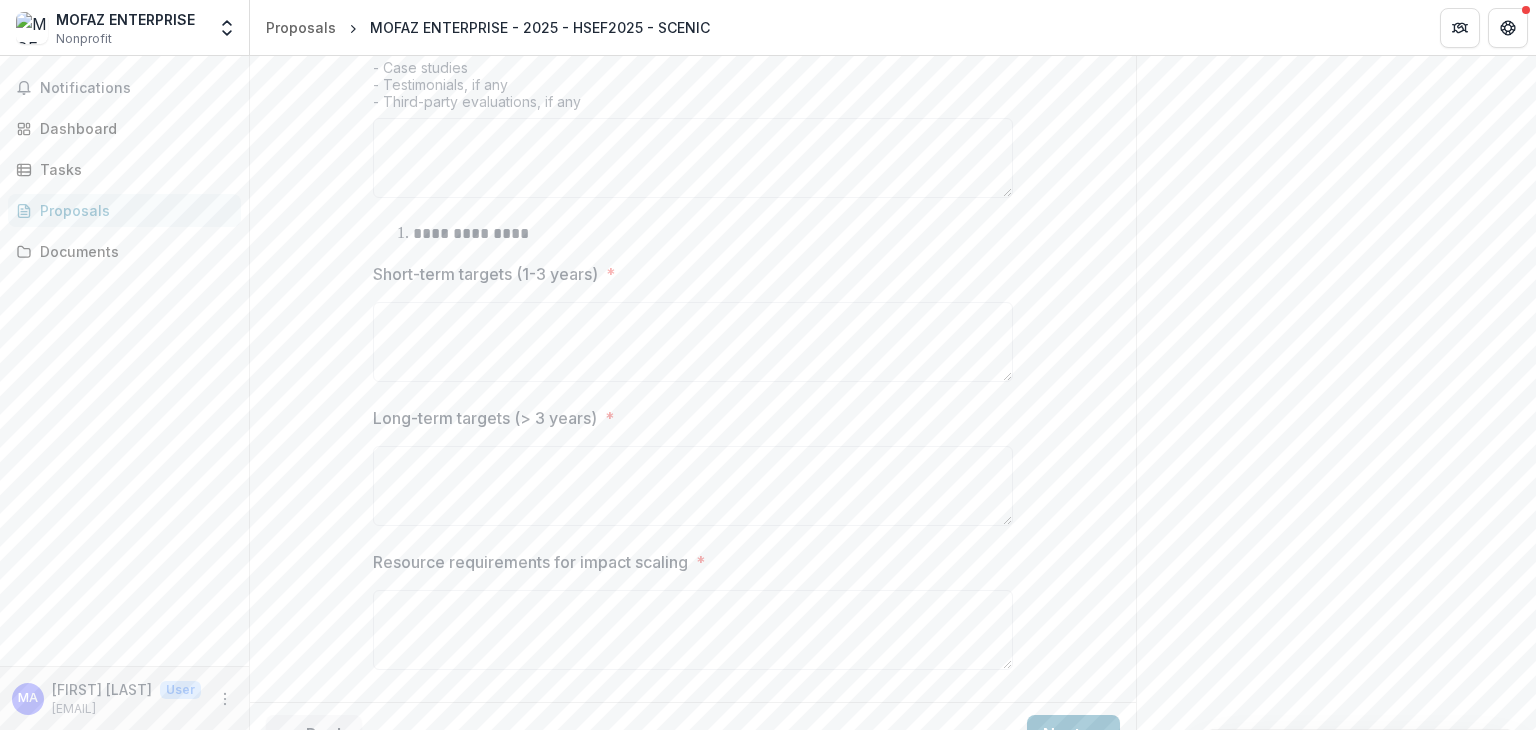 scroll, scrollTop: 1135, scrollLeft: 0, axis: vertical 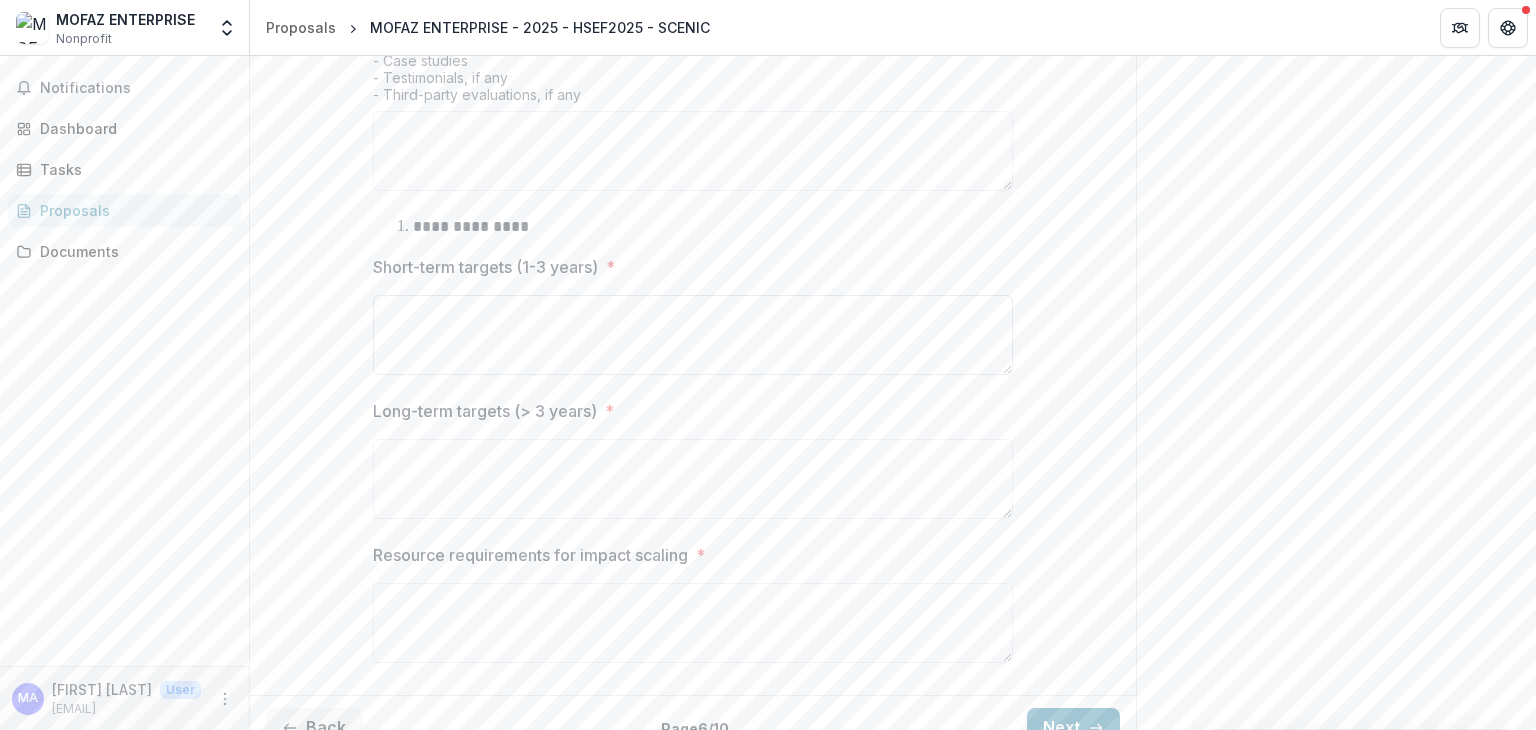 click on "Short-term targets (1-3 years) *" at bounding box center [693, 335] 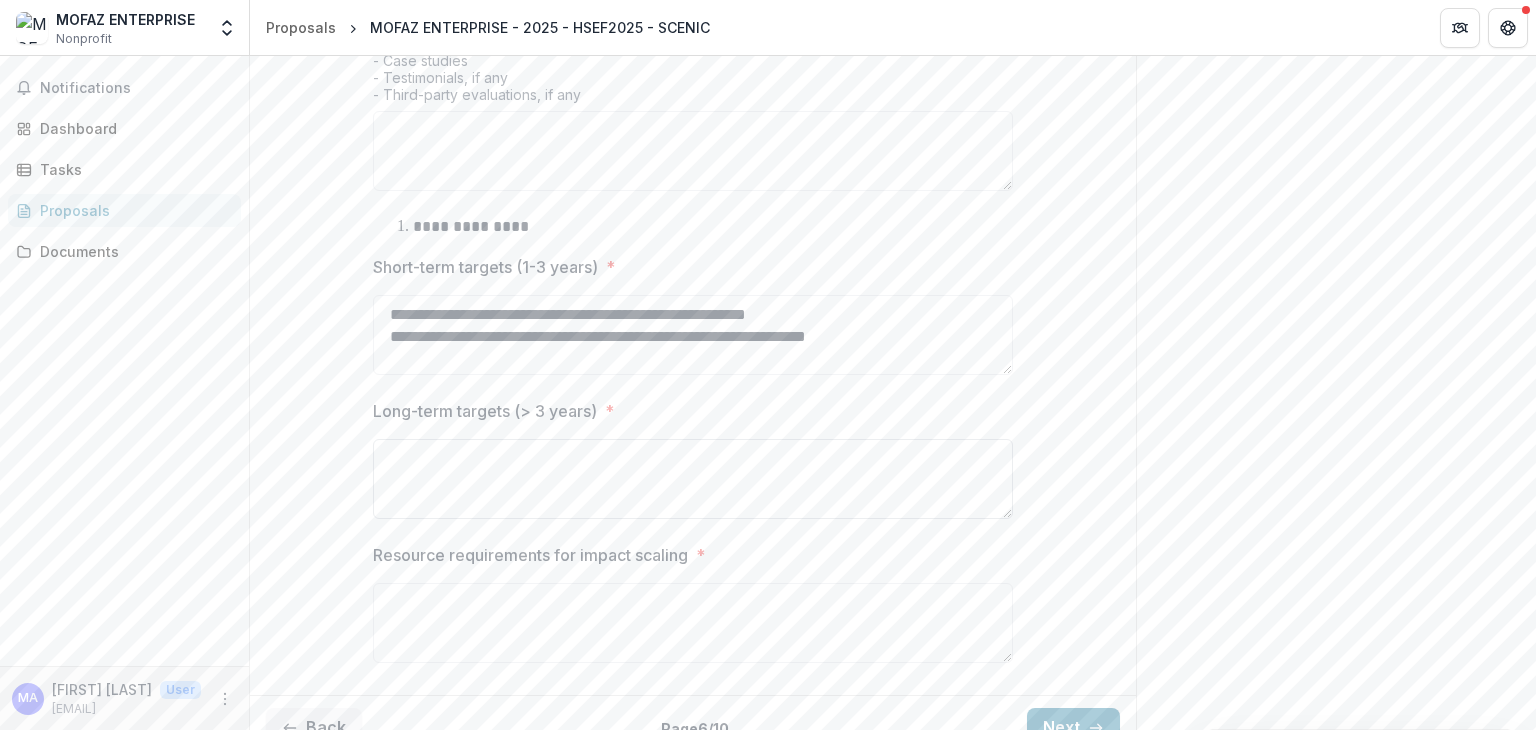 type on "**********" 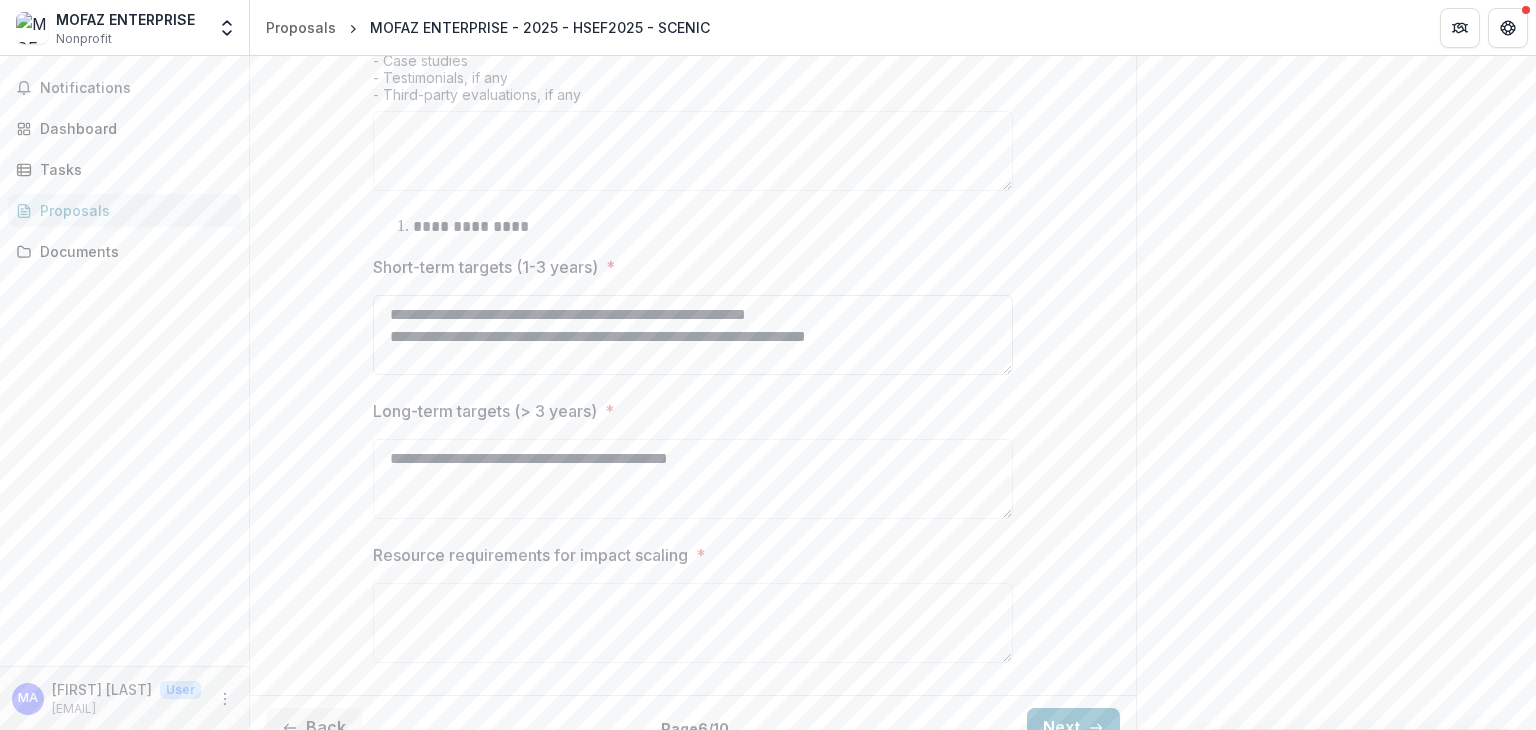 type on "**********" 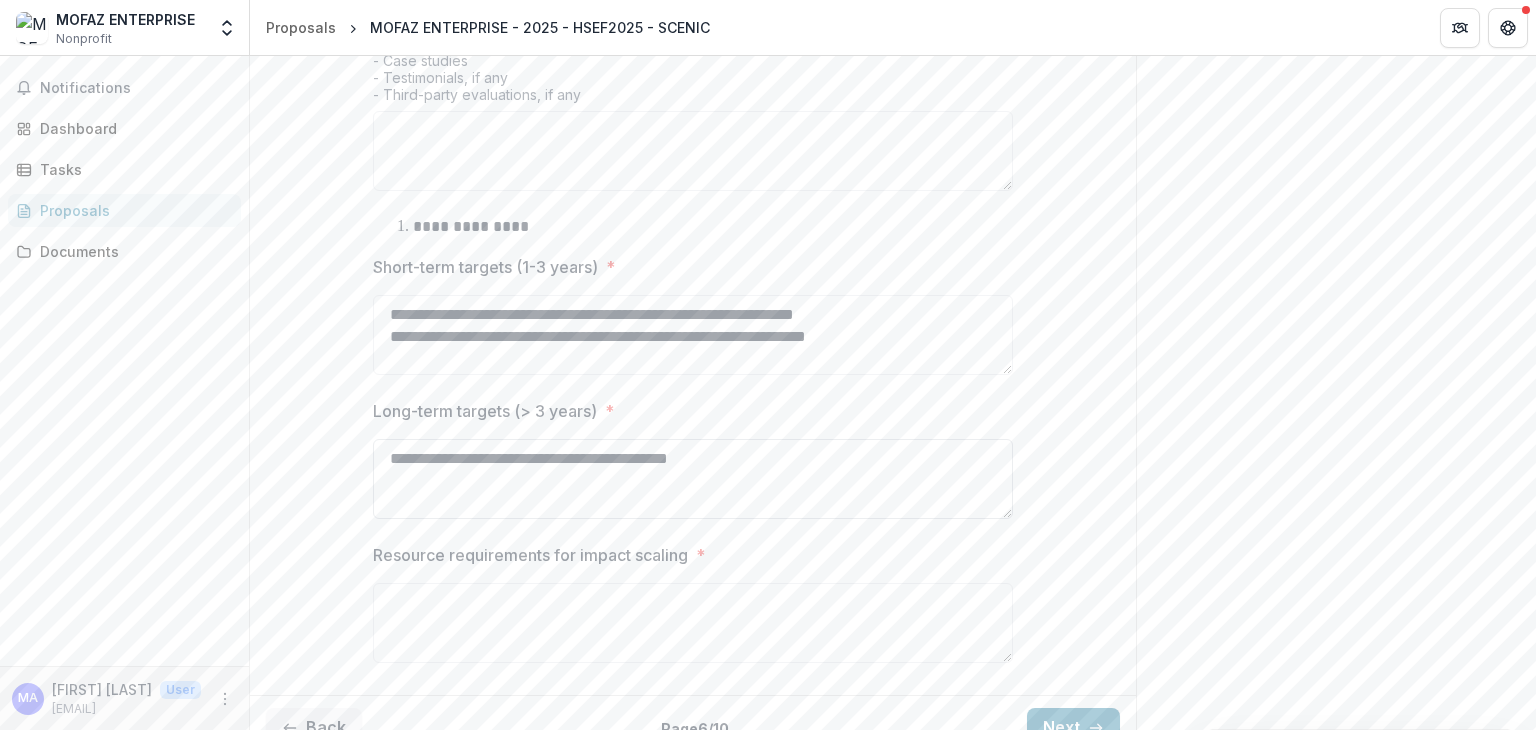 type on "**********" 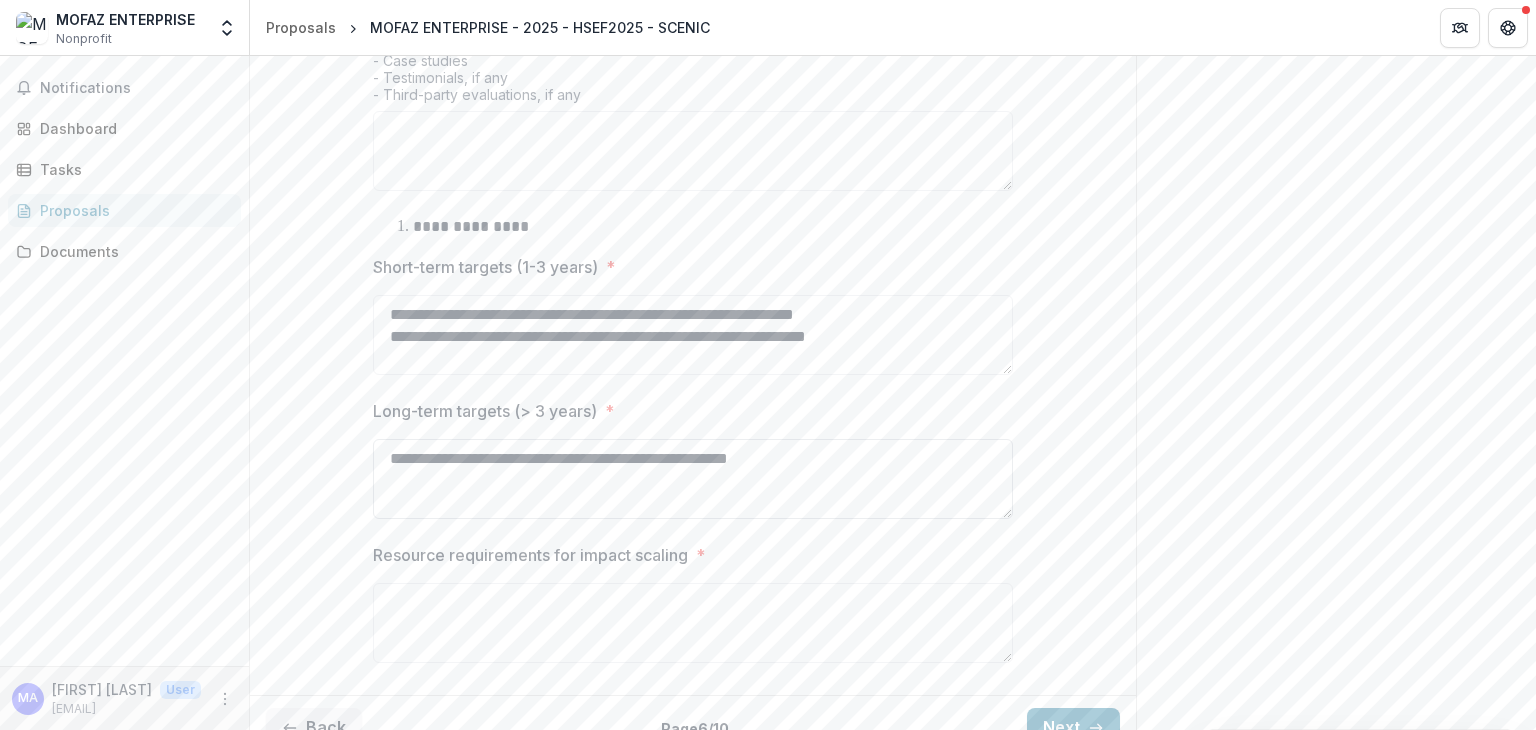 click on "**********" at bounding box center [693, 479] 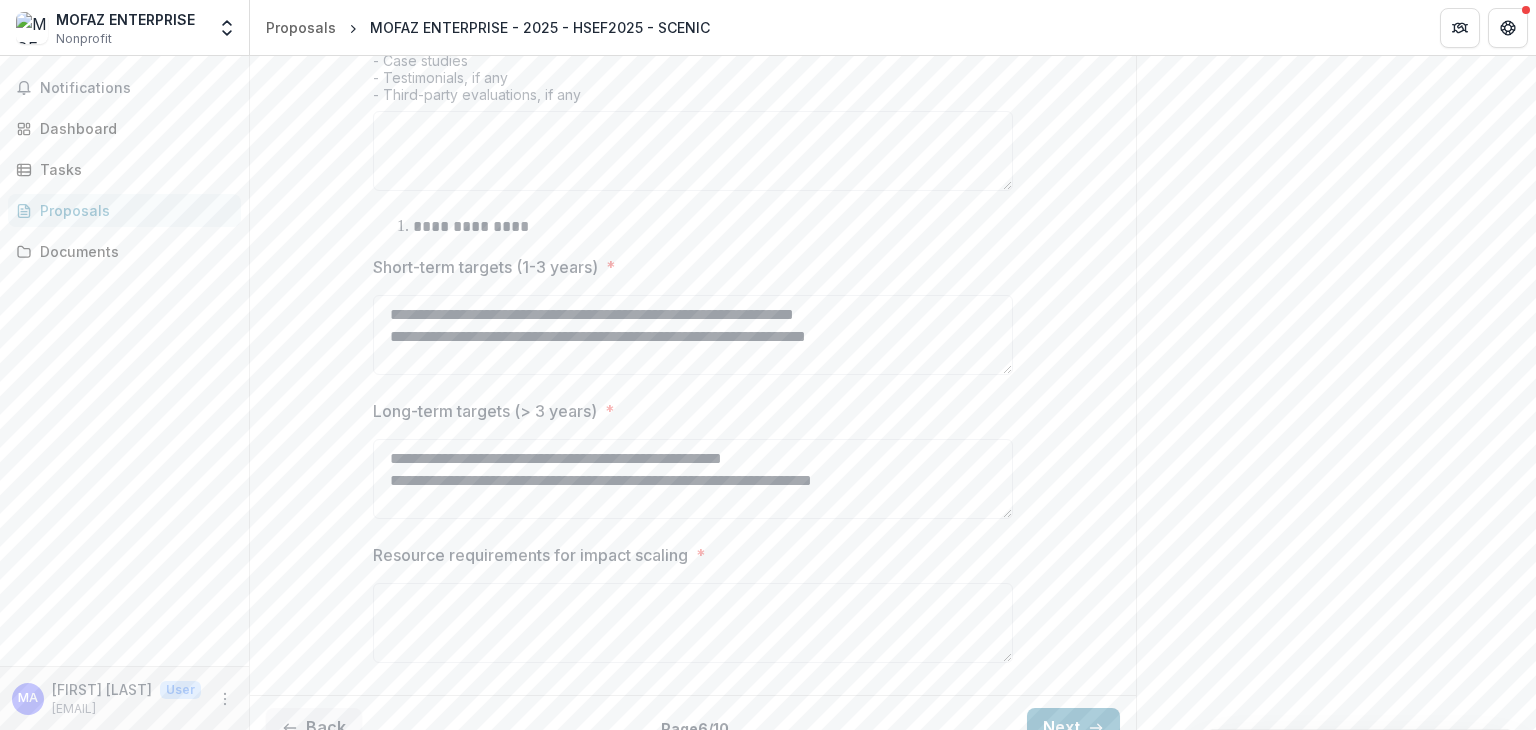 type on "**********" 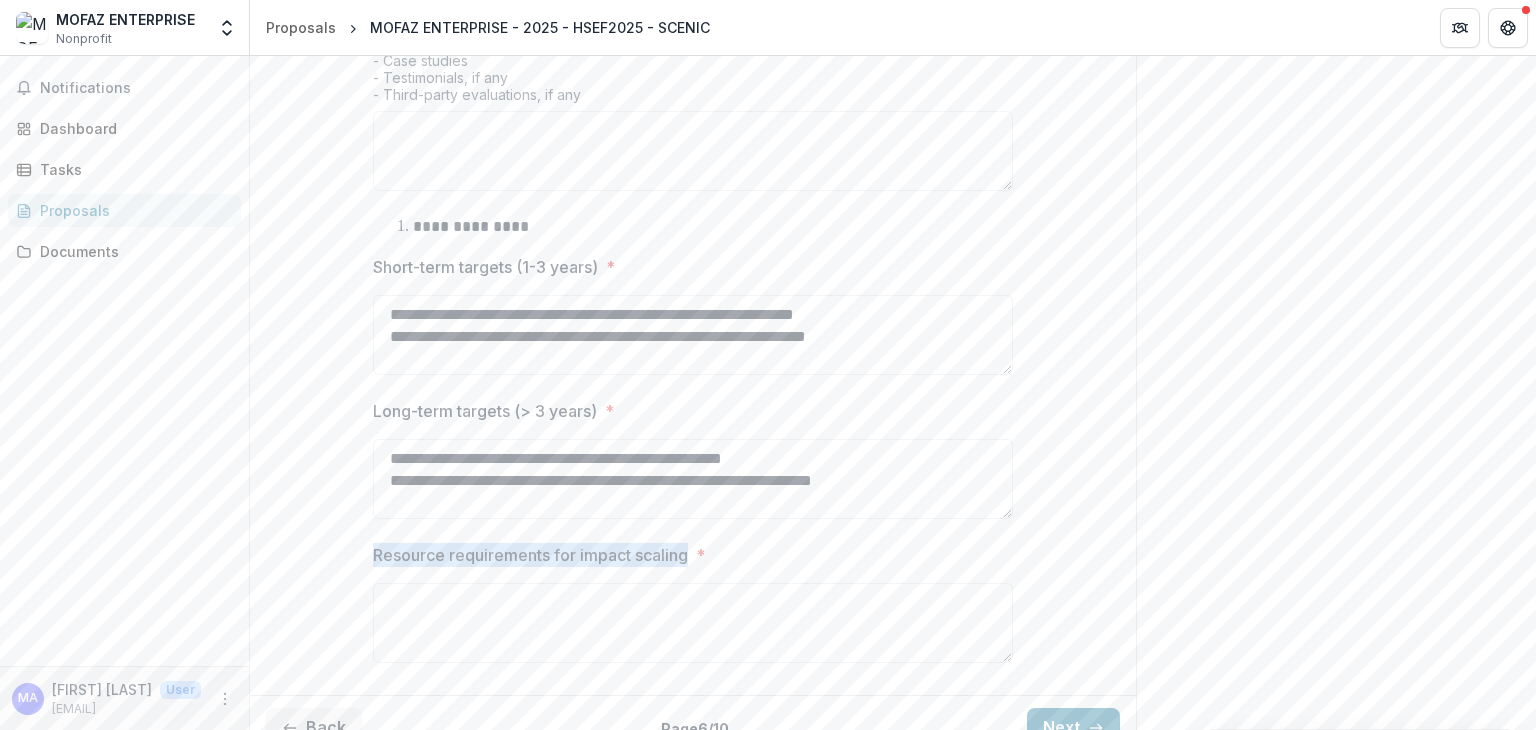 drag, startPoint x: 684, startPoint y: 553, endPoint x: 363, endPoint y: 557, distance: 321.02493 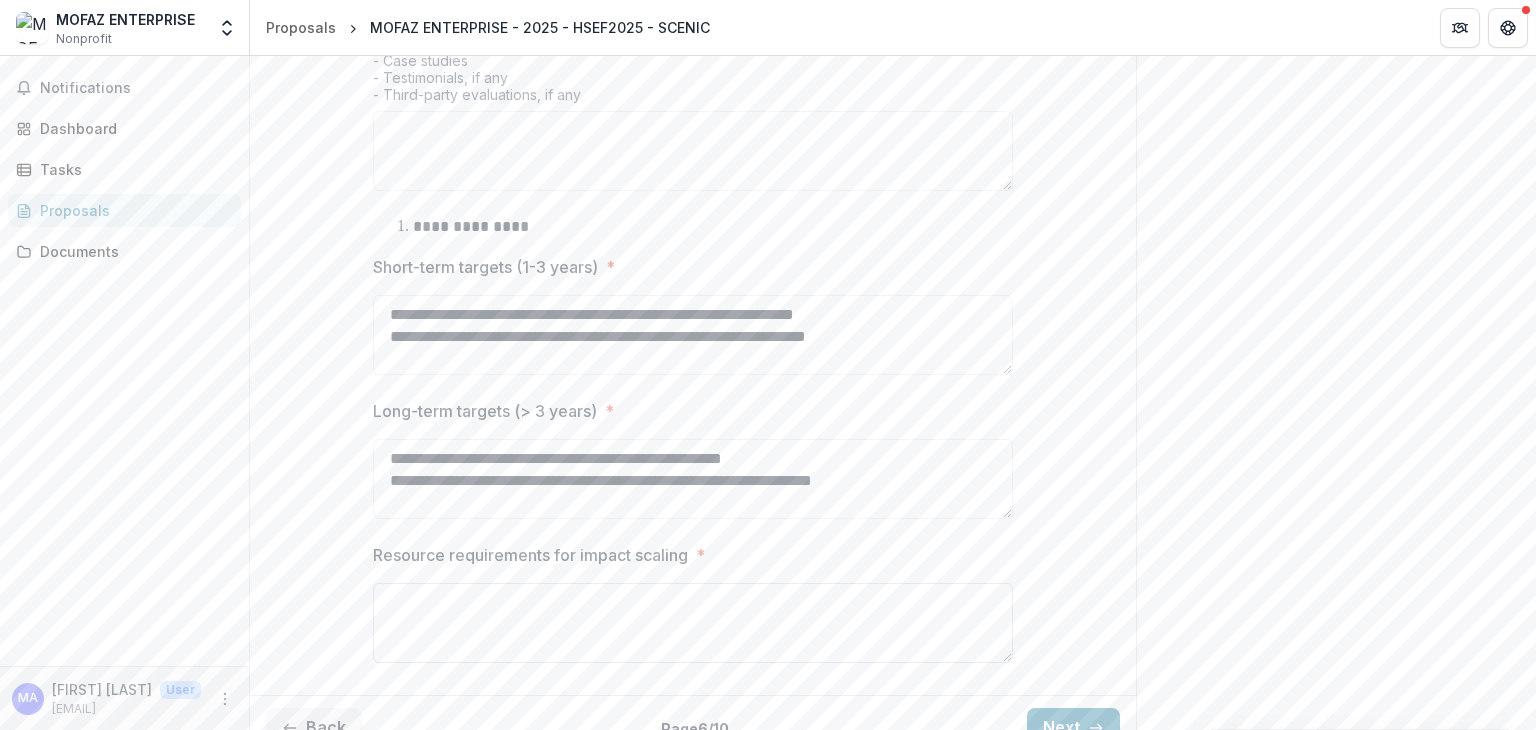 click on "Resource requirements for impact scaling *" at bounding box center [693, 623] 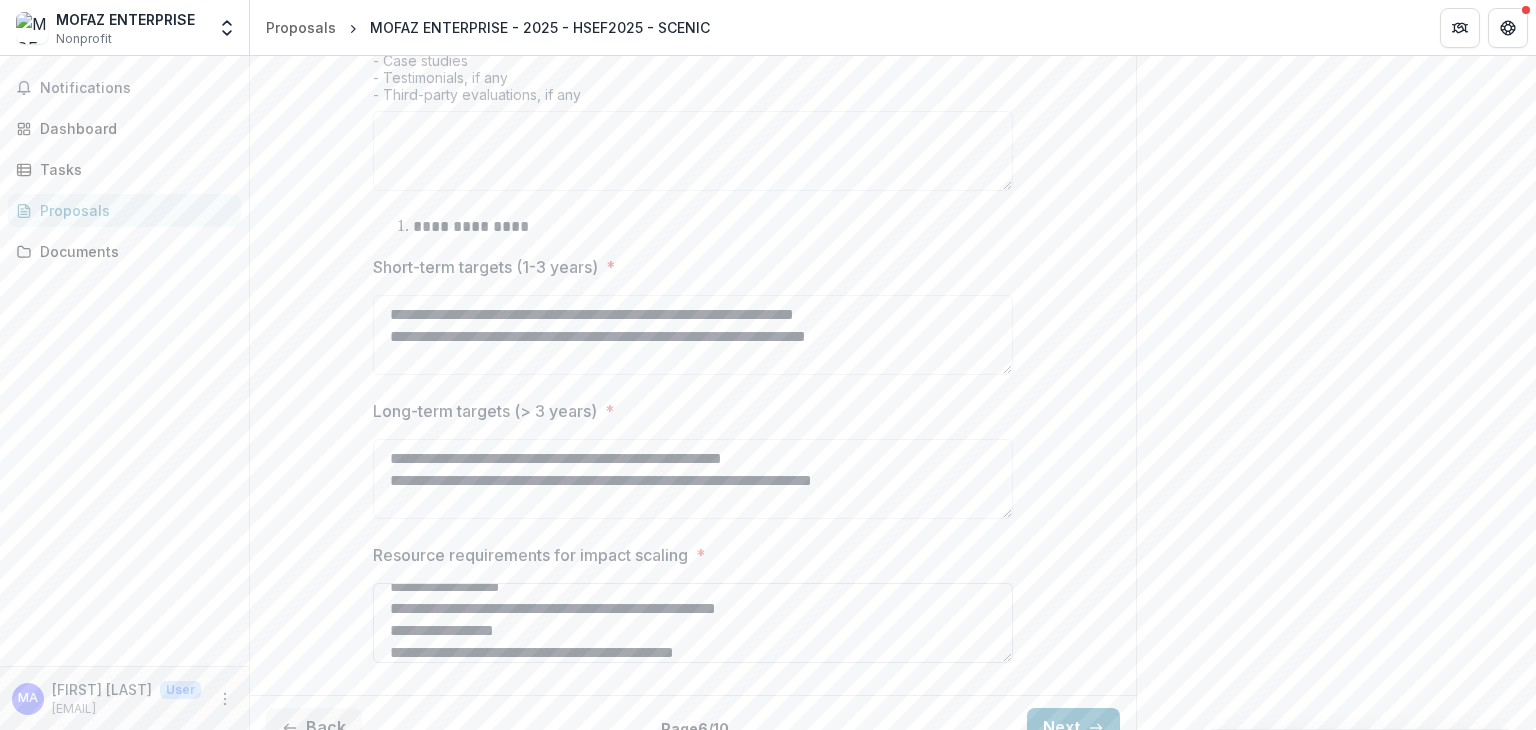 scroll, scrollTop: 38, scrollLeft: 0, axis: vertical 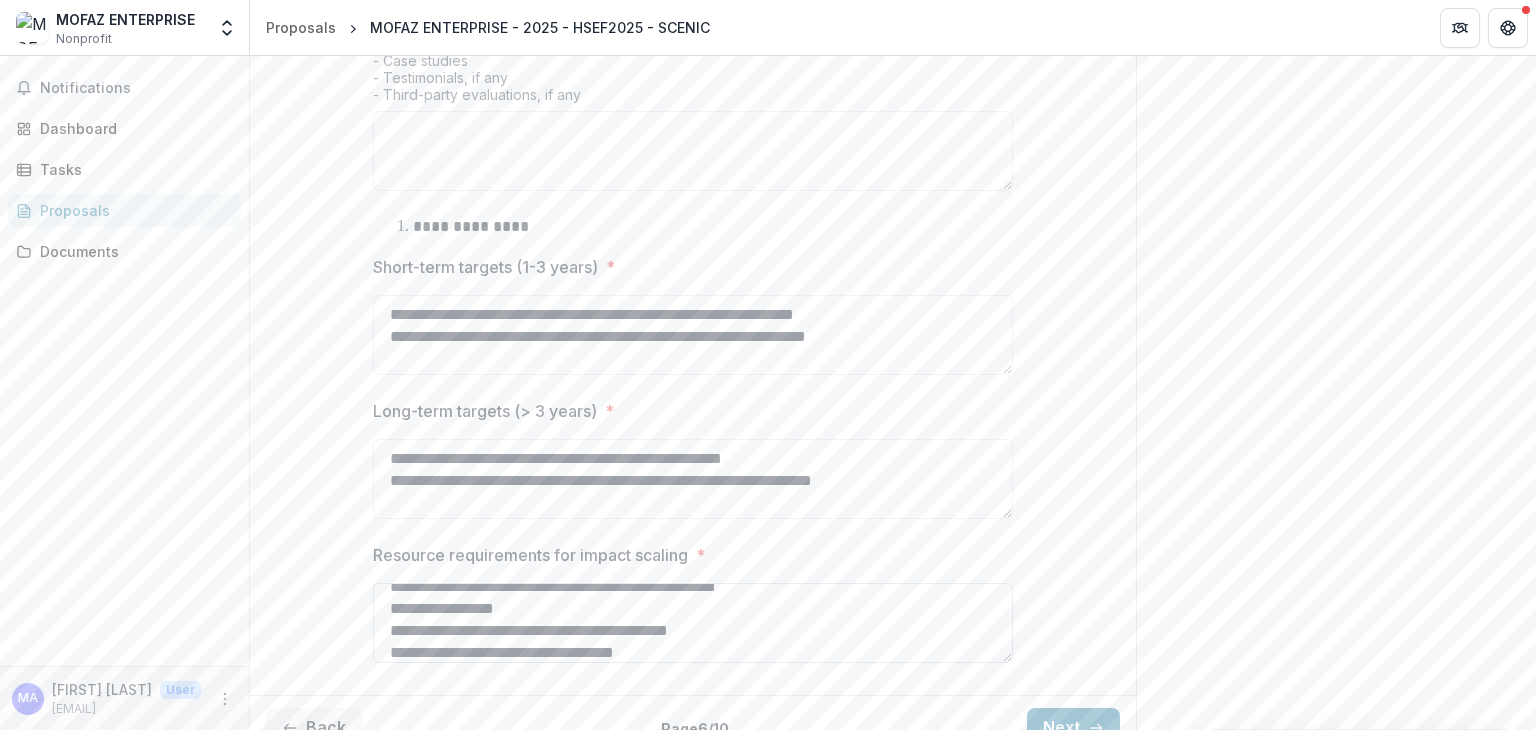 click on "**********" at bounding box center [693, 623] 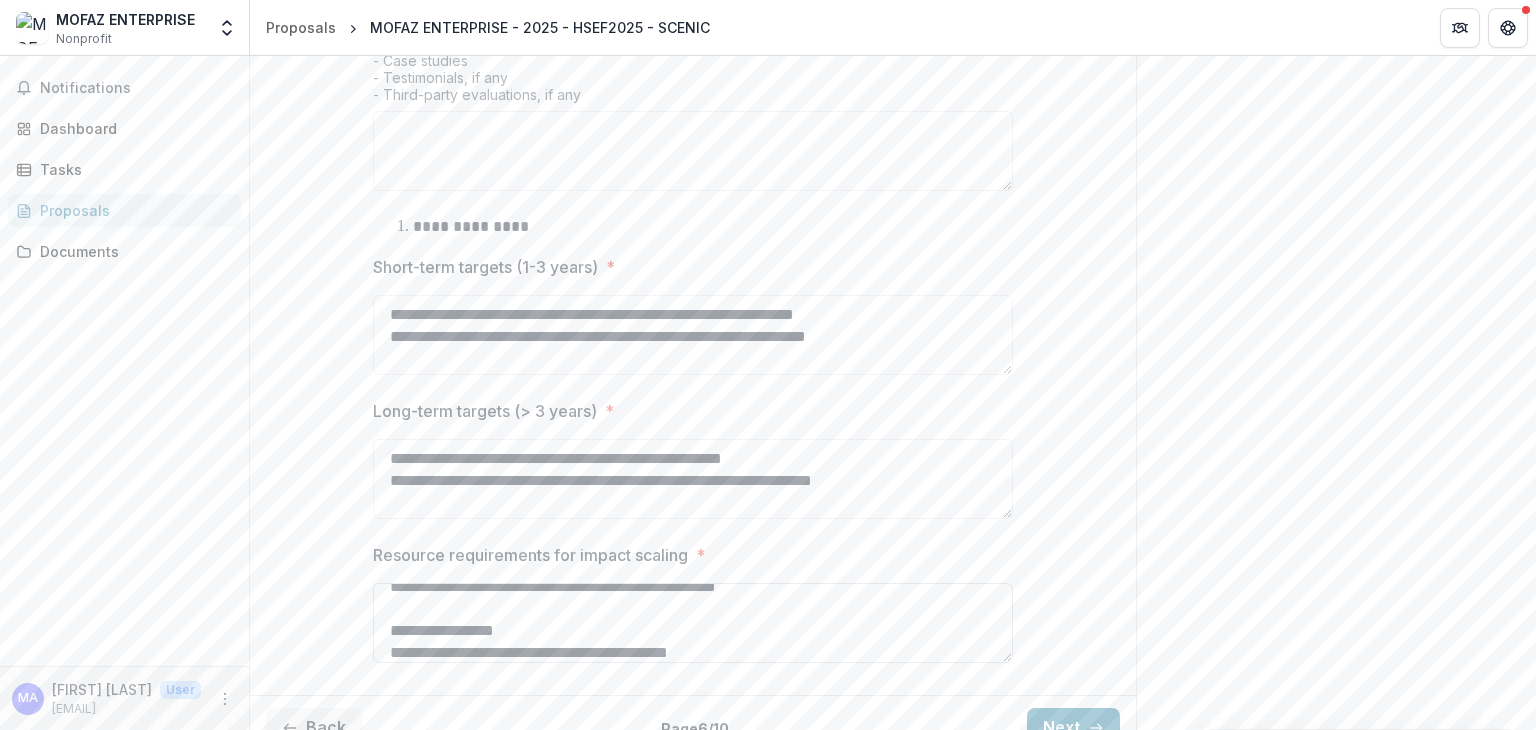 scroll, scrollTop: 52, scrollLeft: 0, axis: vertical 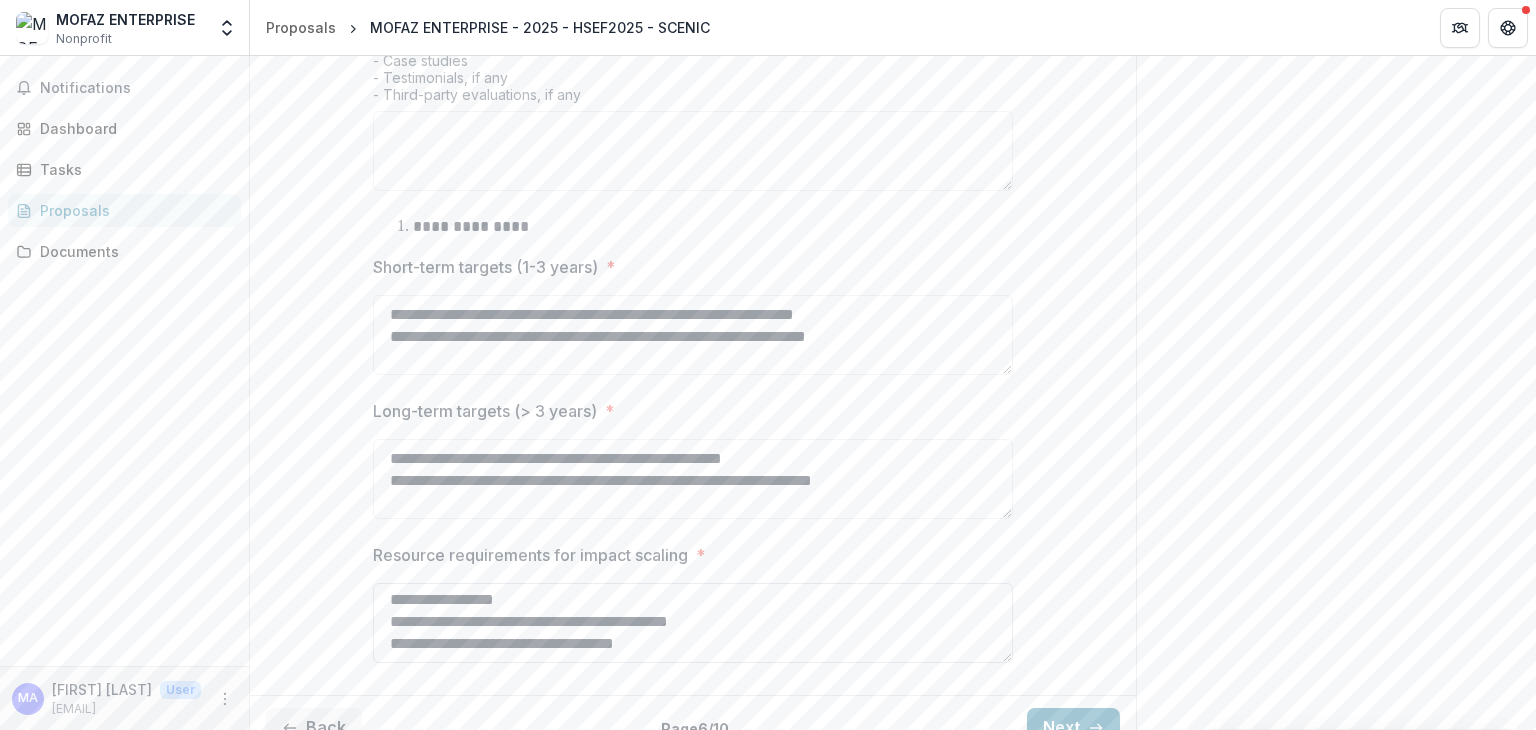 click on "**********" at bounding box center [693, 623] 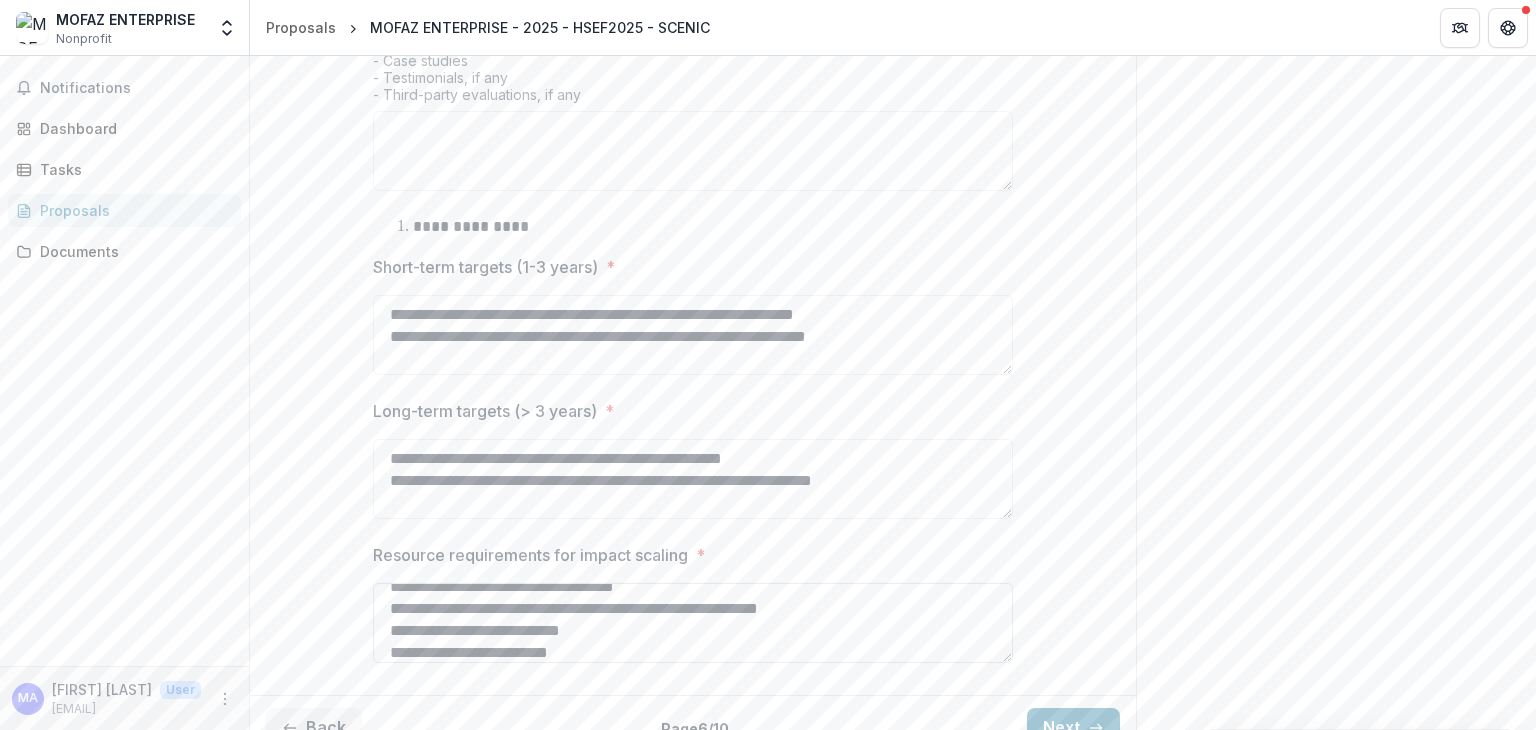 scroll, scrollTop: 148, scrollLeft: 0, axis: vertical 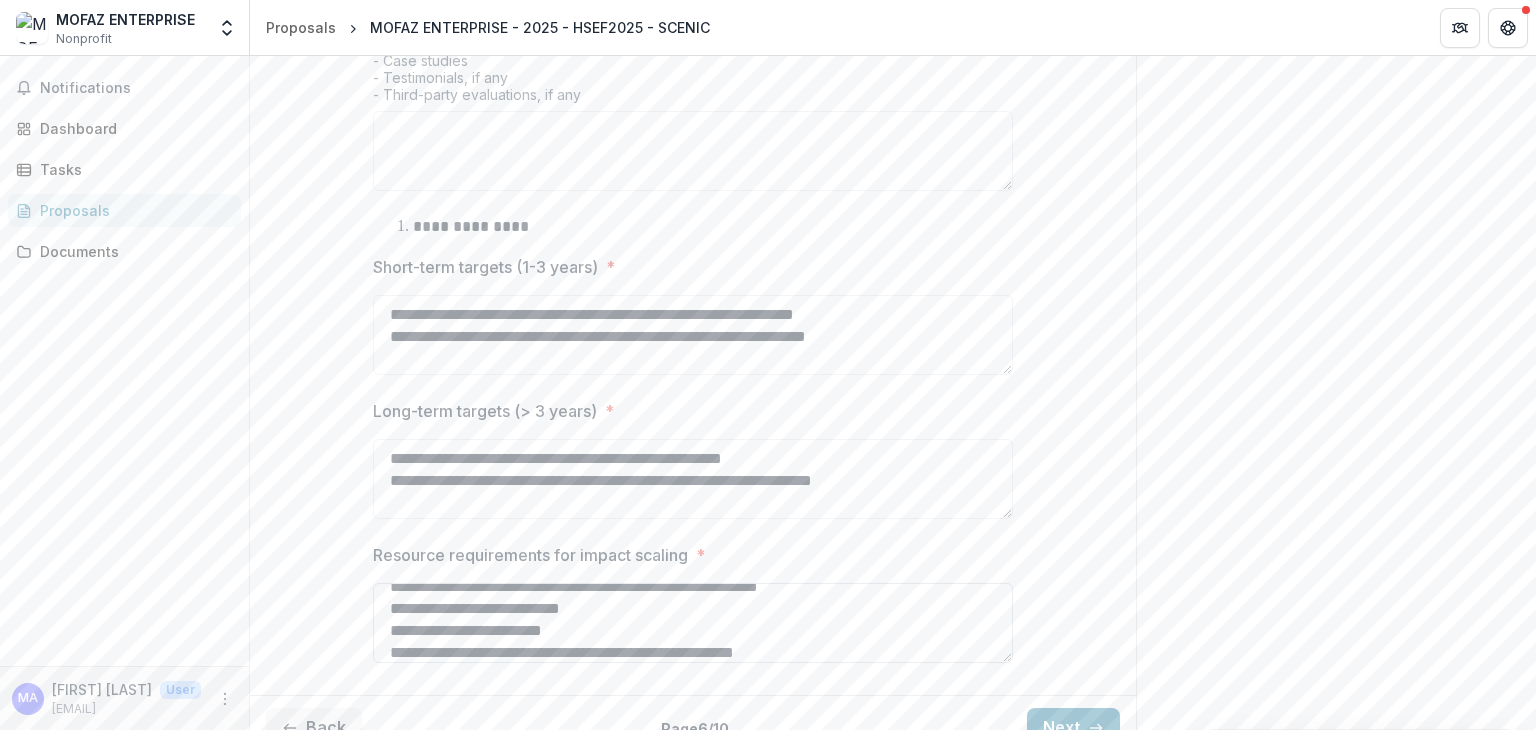 click on "**********" at bounding box center (693, 623) 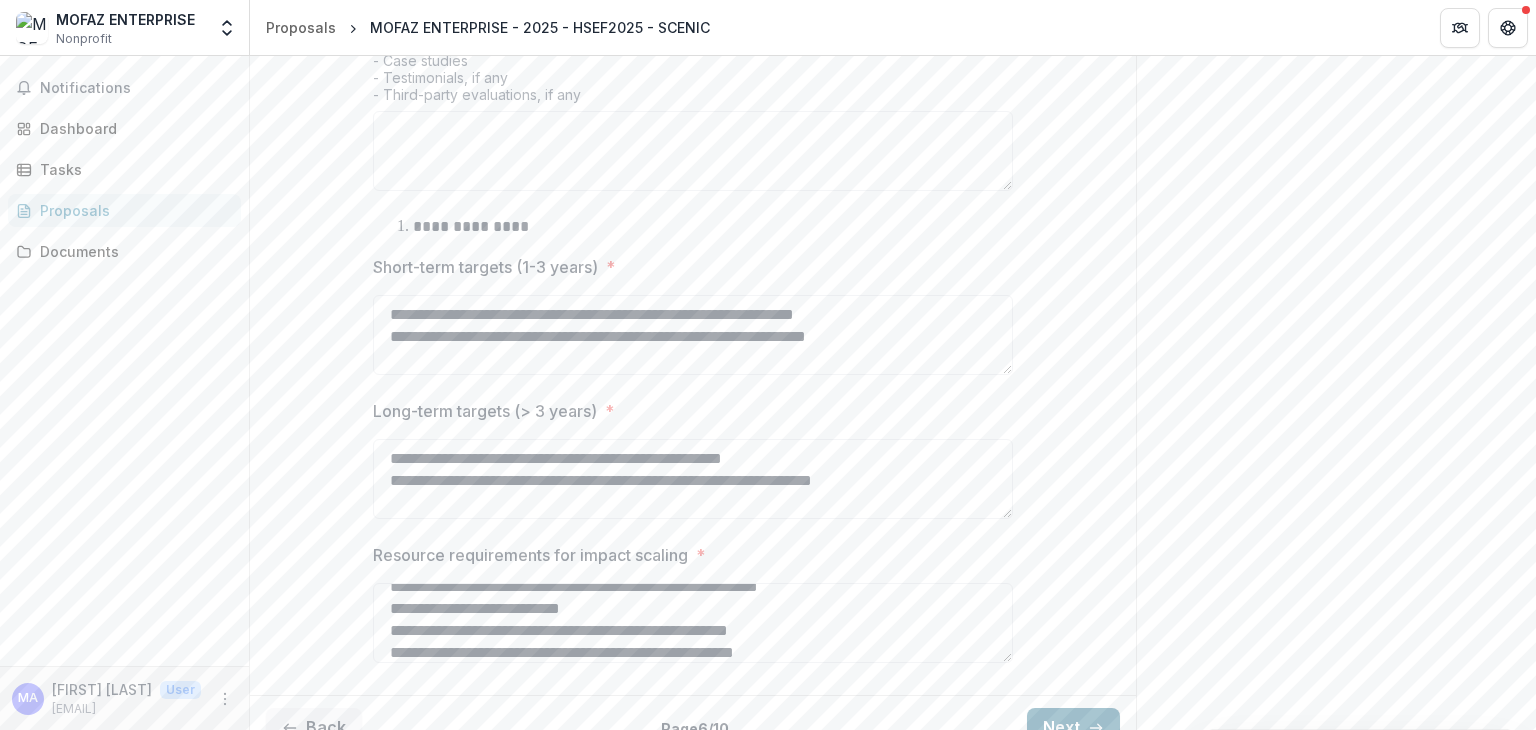 type on "**********" 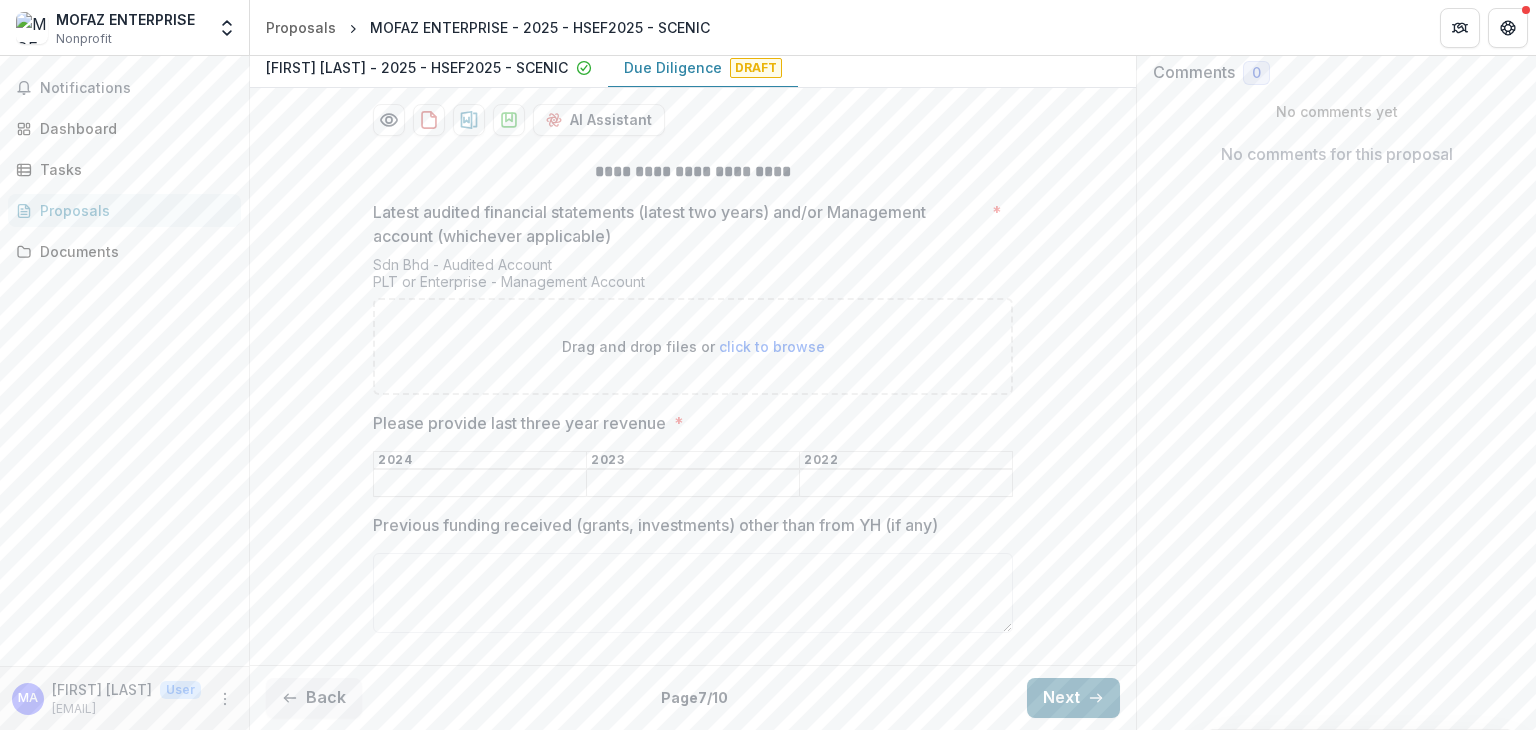 scroll, scrollTop: 342, scrollLeft: 0, axis: vertical 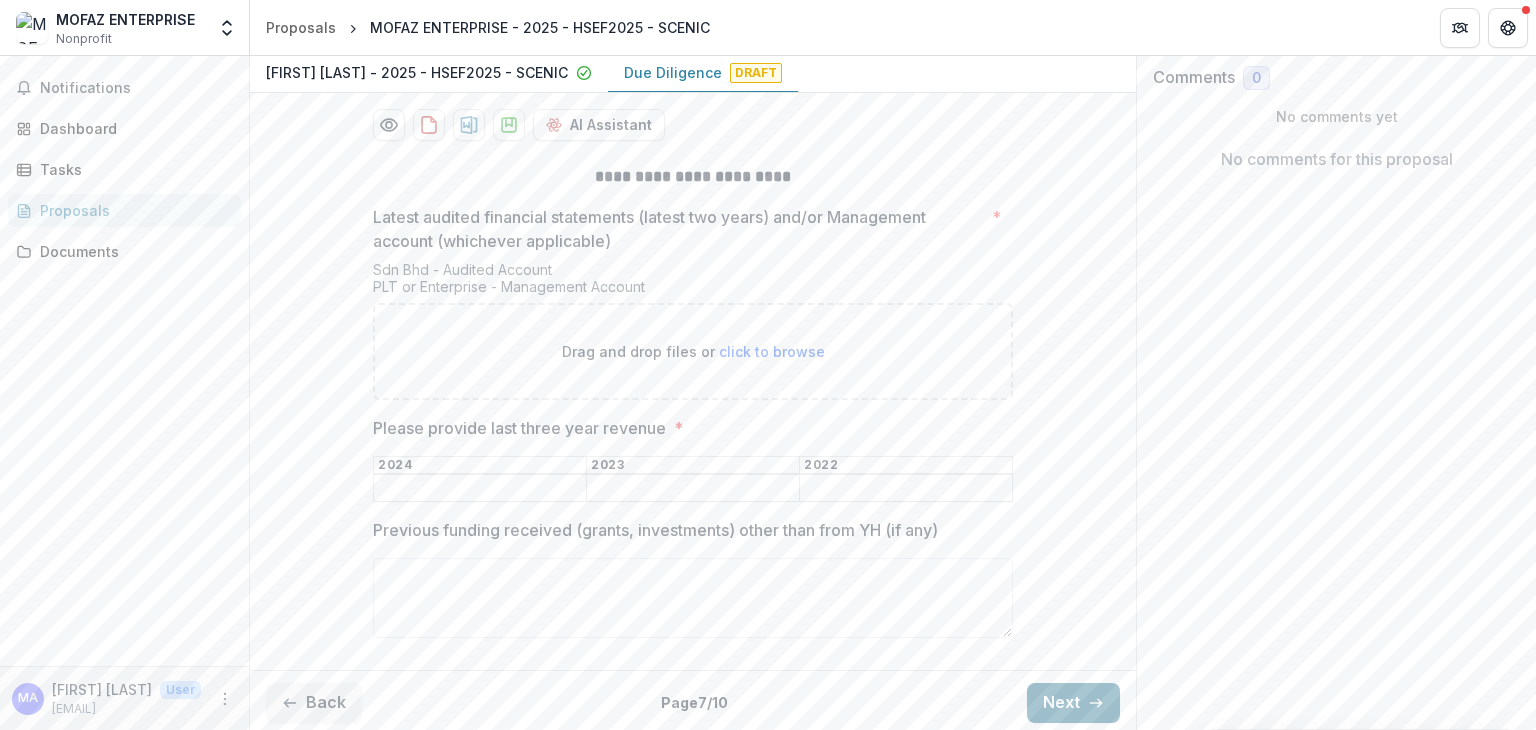 click on "Next" at bounding box center (1073, 703) 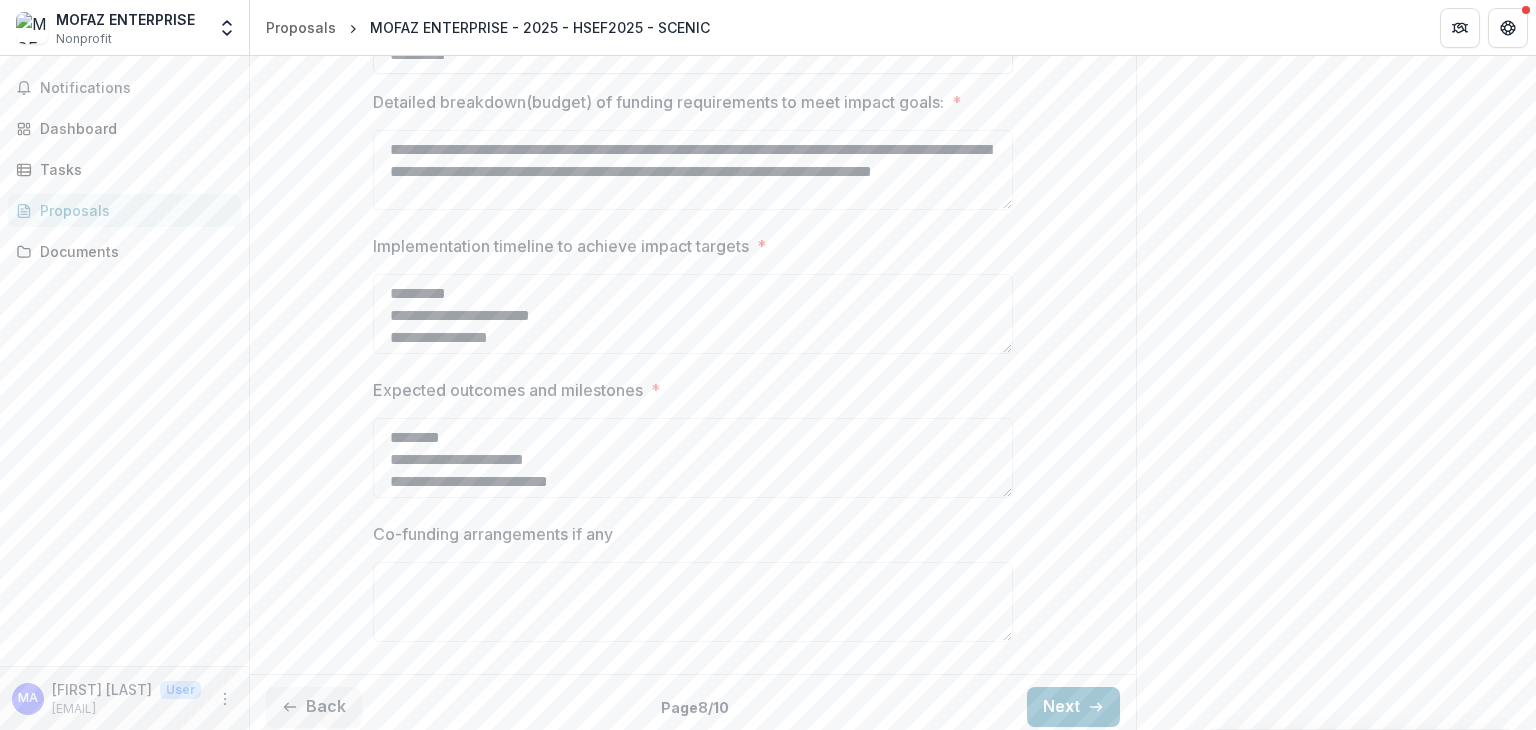 scroll, scrollTop: 560, scrollLeft: 0, axis: vertical 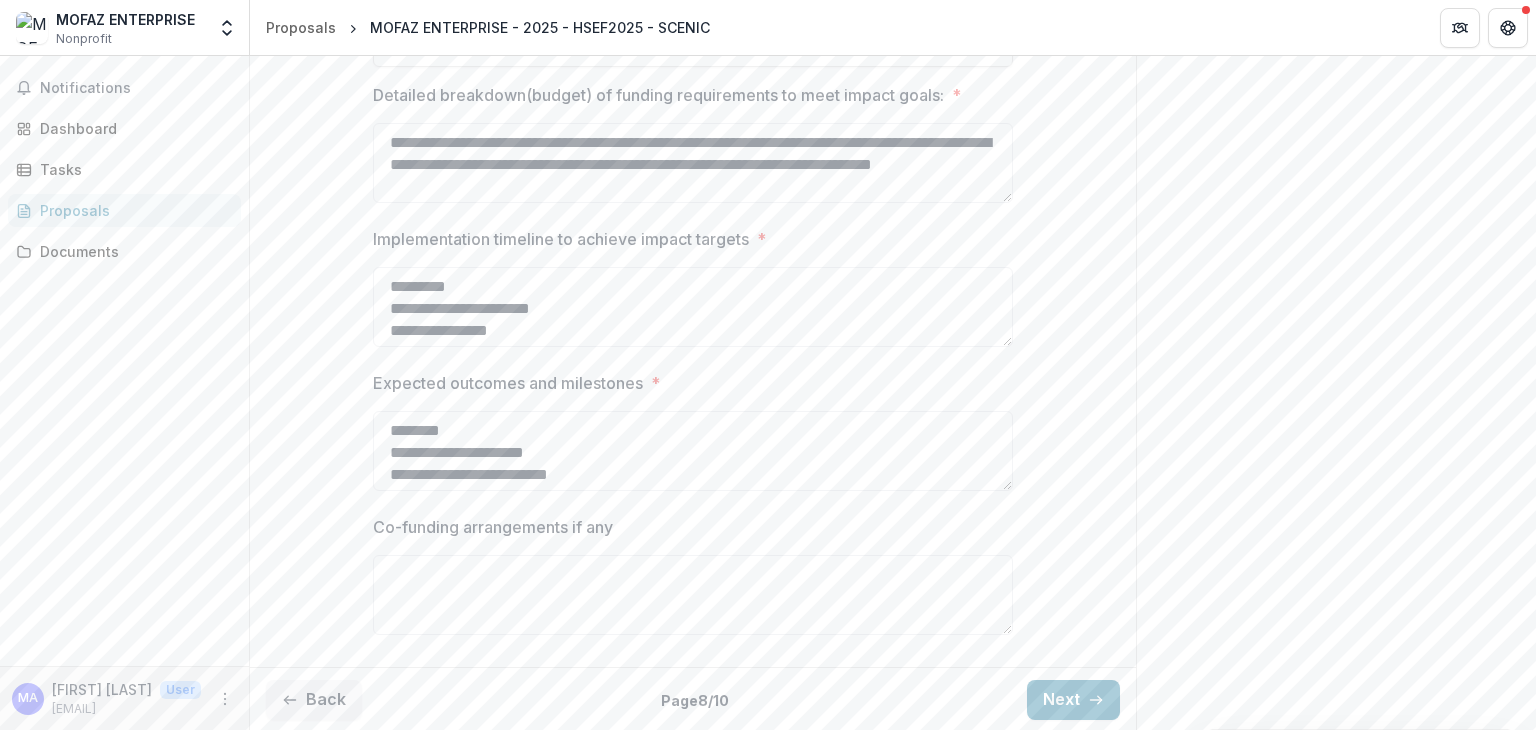 click on "Co-funding arrangements if any" at bounding box center [493, 527] 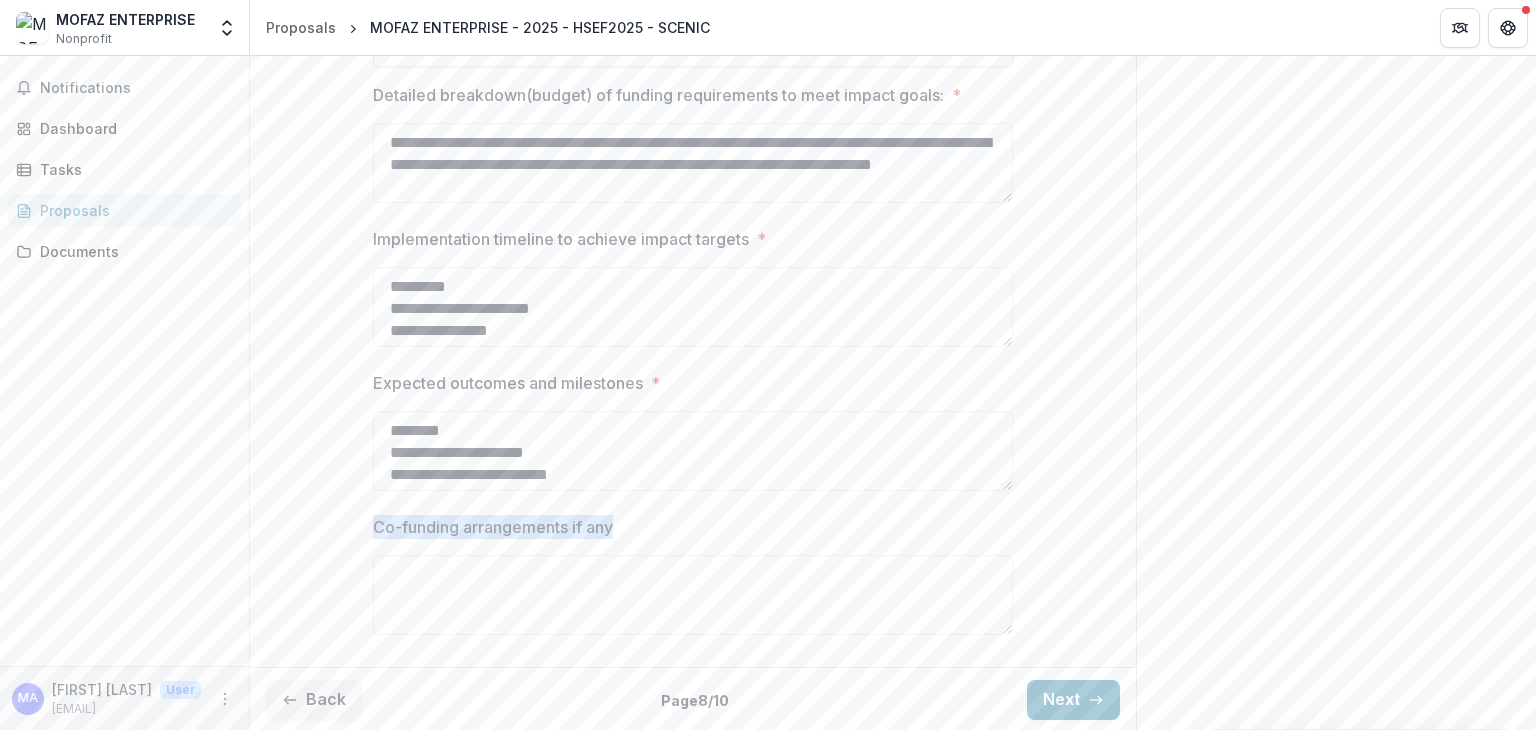 drag, startPoint x: 613, startPoint y: 522, endPoint x: 273, endPoint y: 513, distance: 340.1191 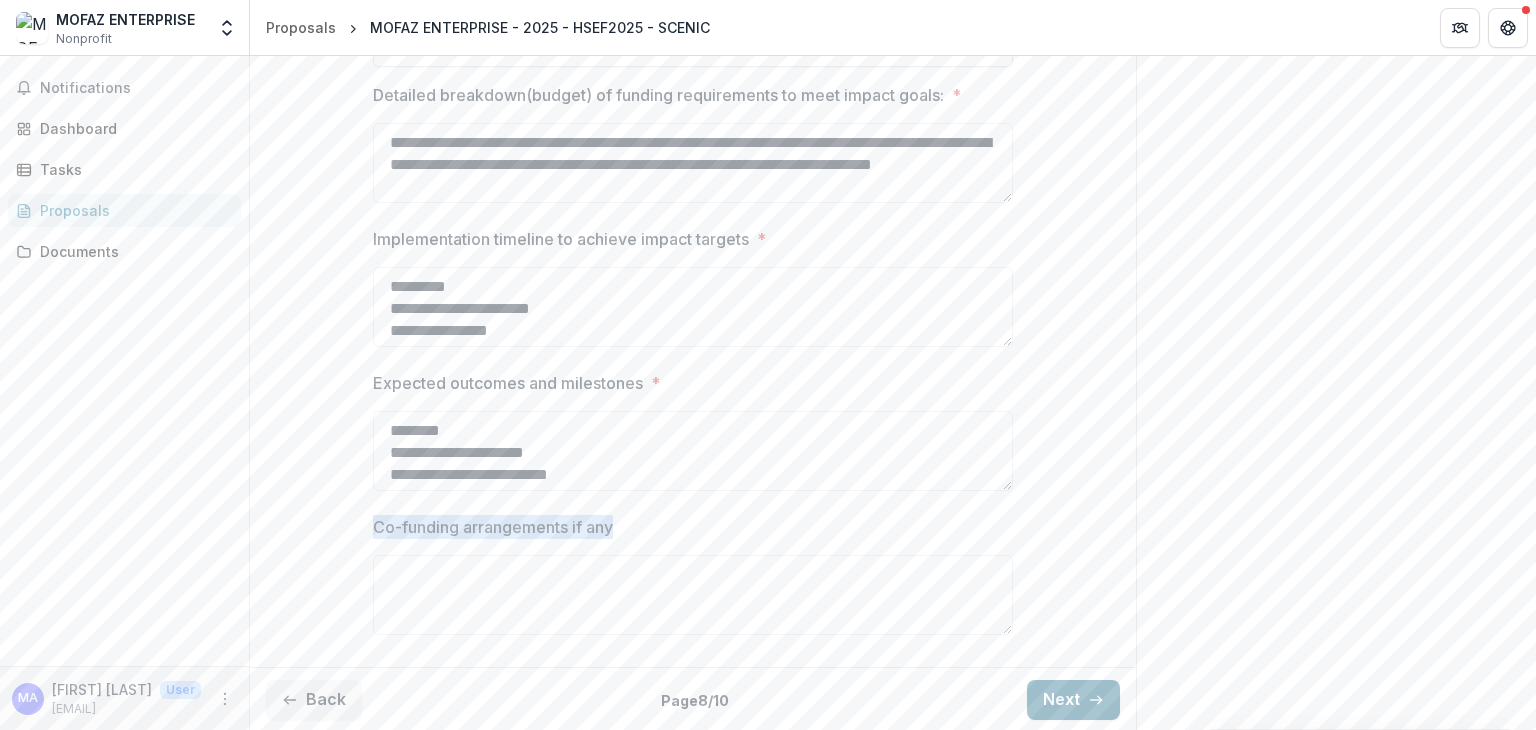 click 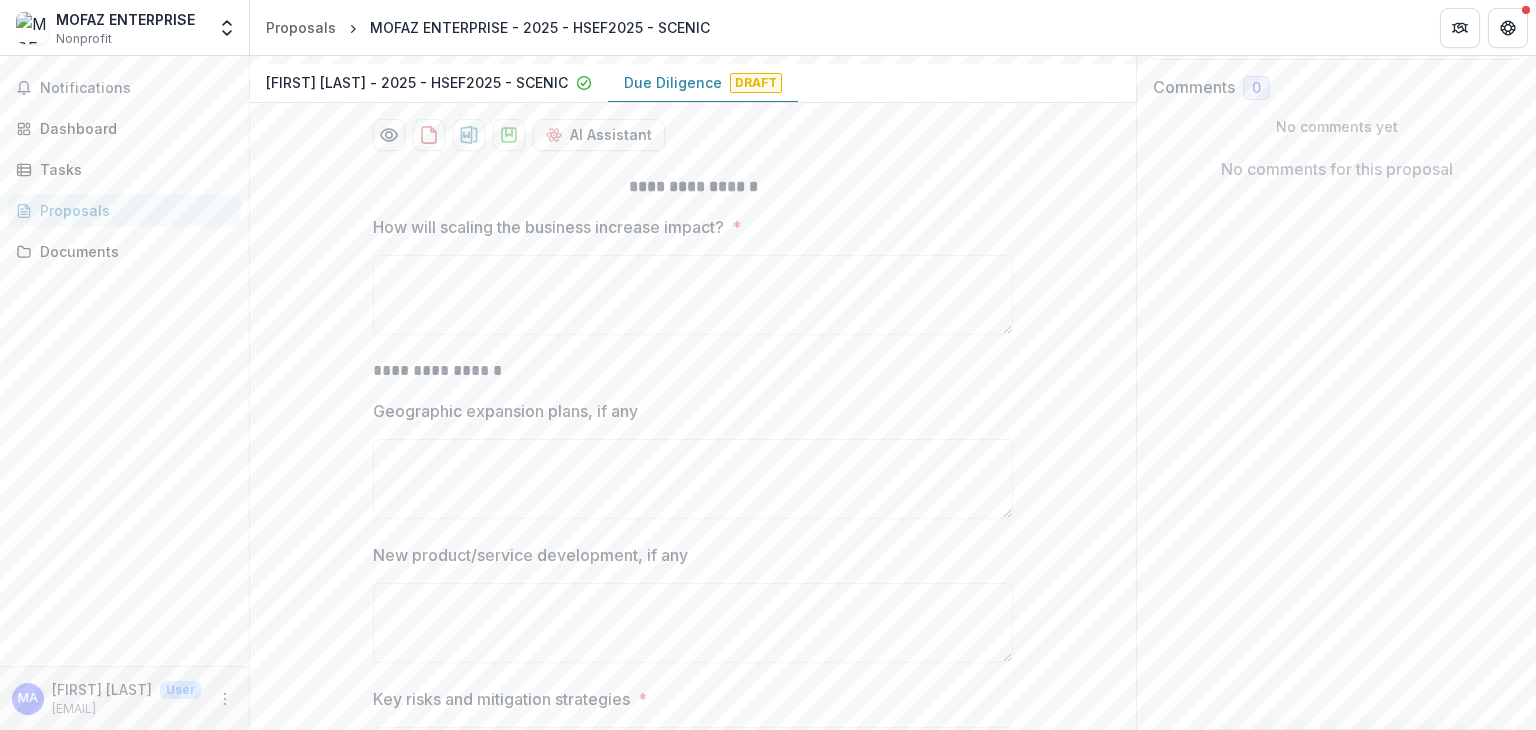 scroll, scrollTop: 321, scrollLeft: 0, axis: vertical 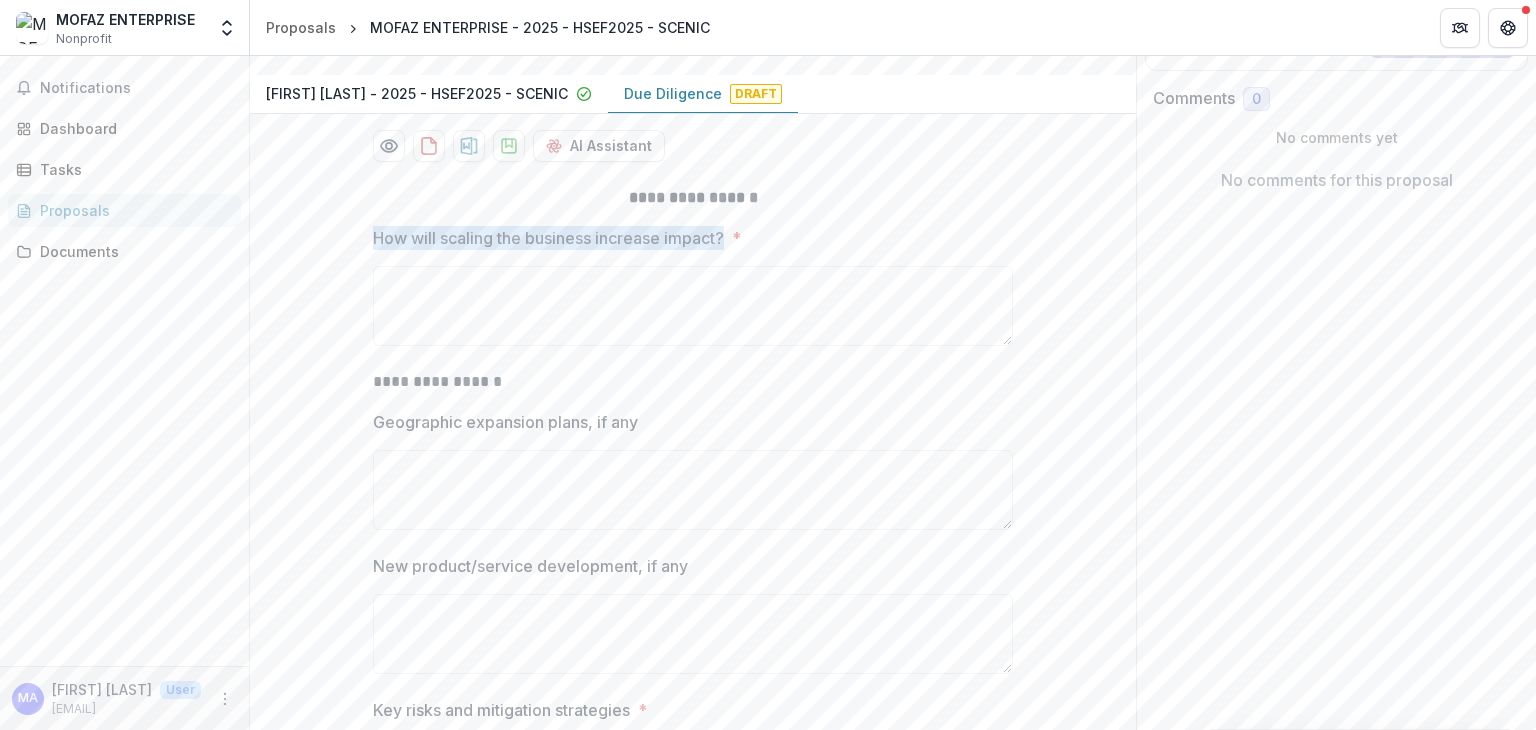 drag, startPoint x: 728, startPoint y: 229, endPoint x: 369, endPoint y: 241, distance: 359.2005 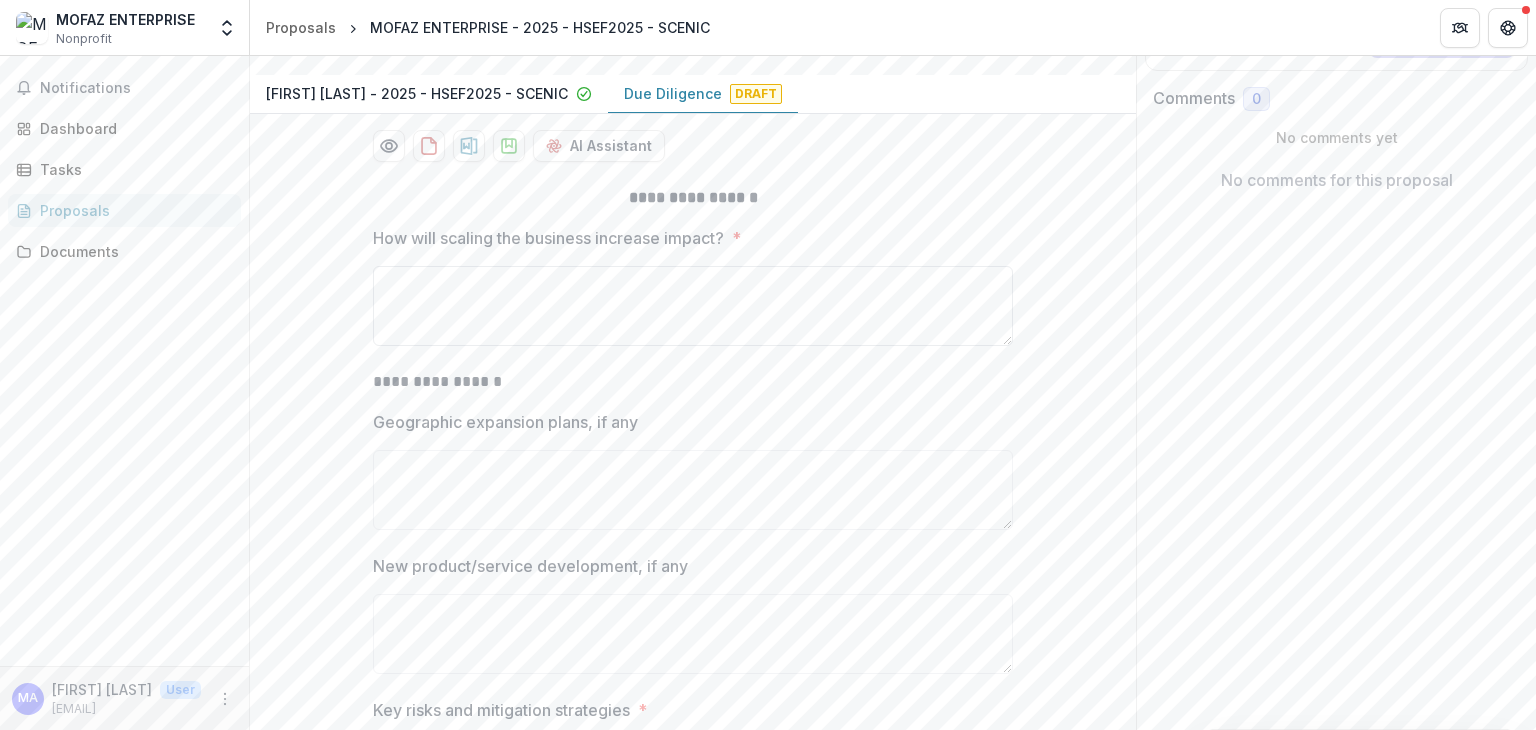 click on "How will scaling the business increase impact? *" at bounding box center (693, 306) 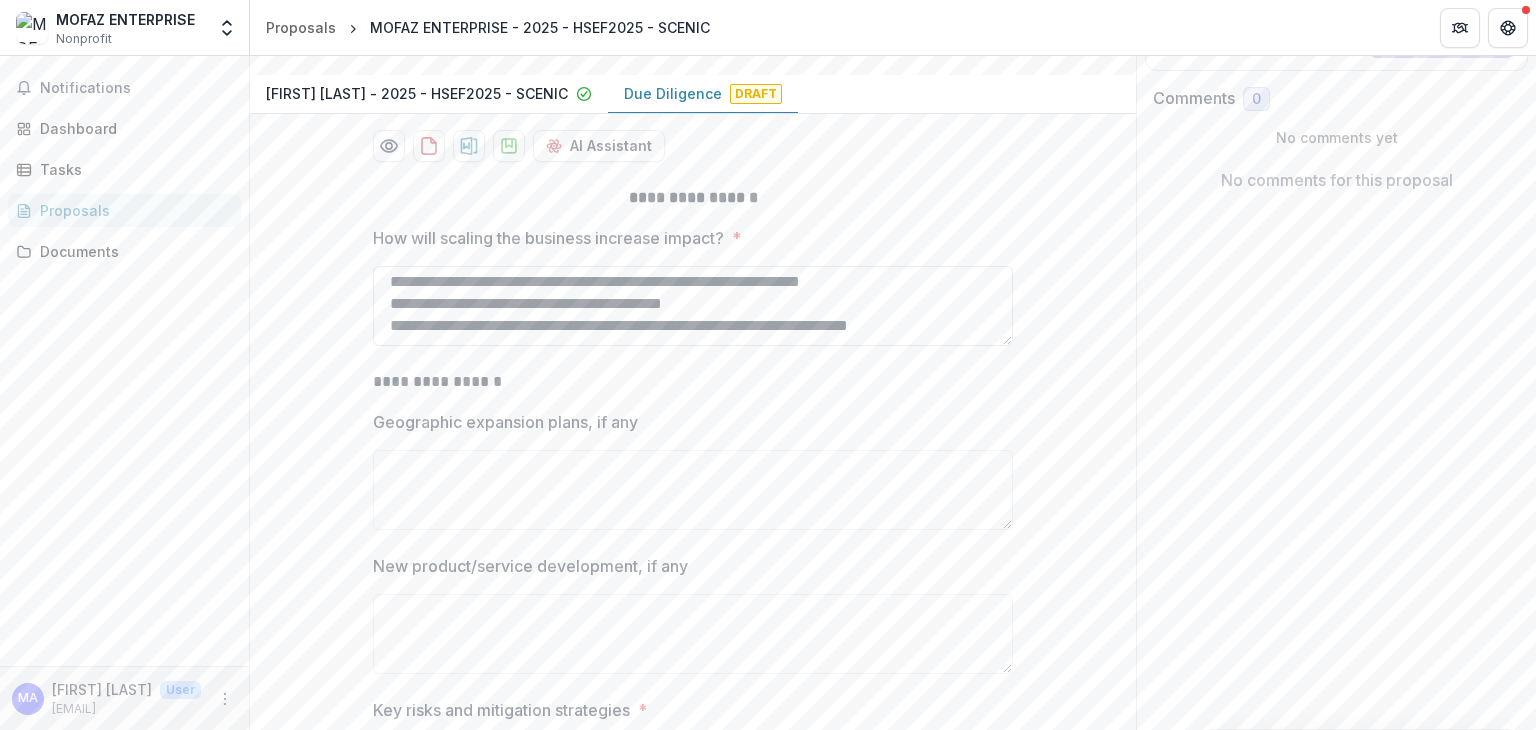 scroll, scrollTop: 236, scrollLeft: 0, axis: vertical 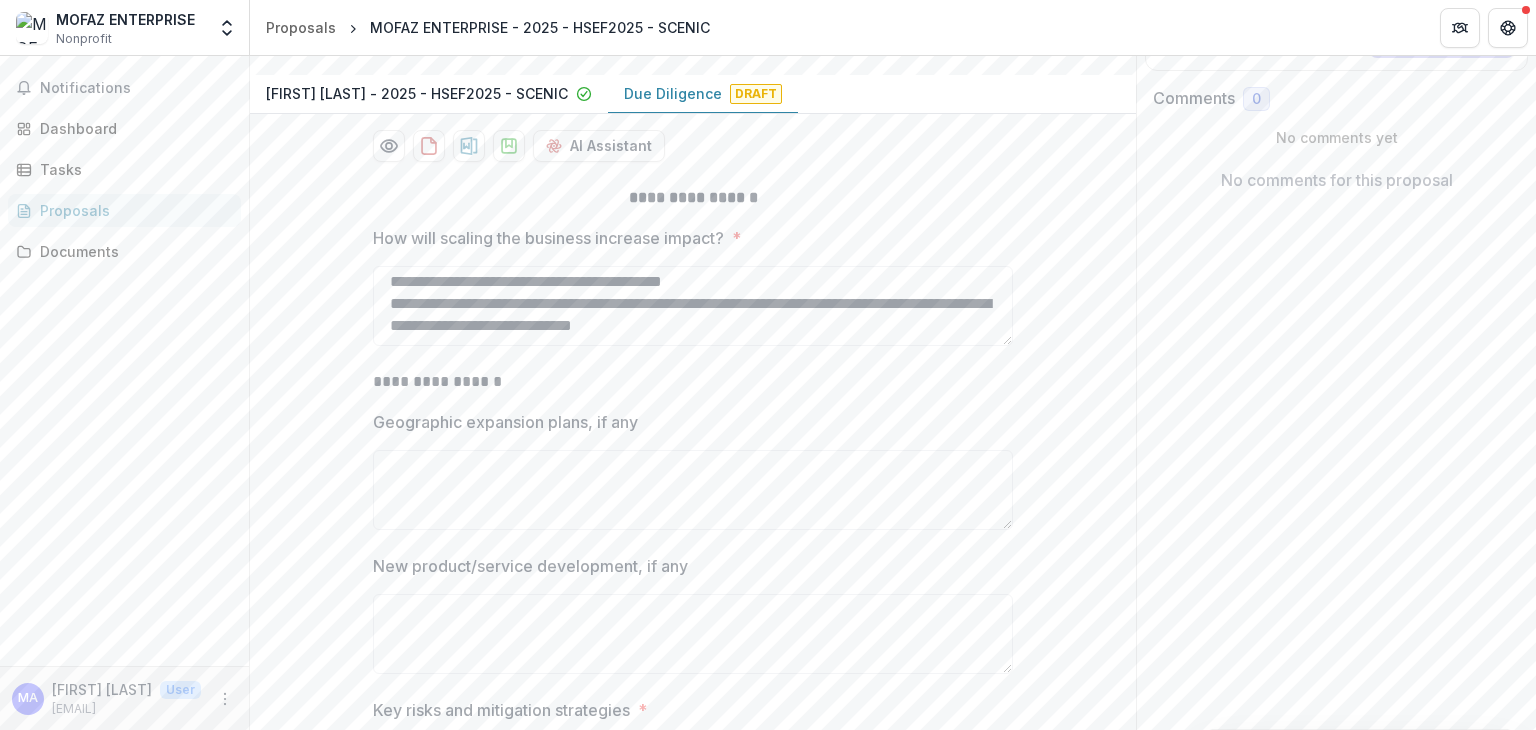 type on "**********" 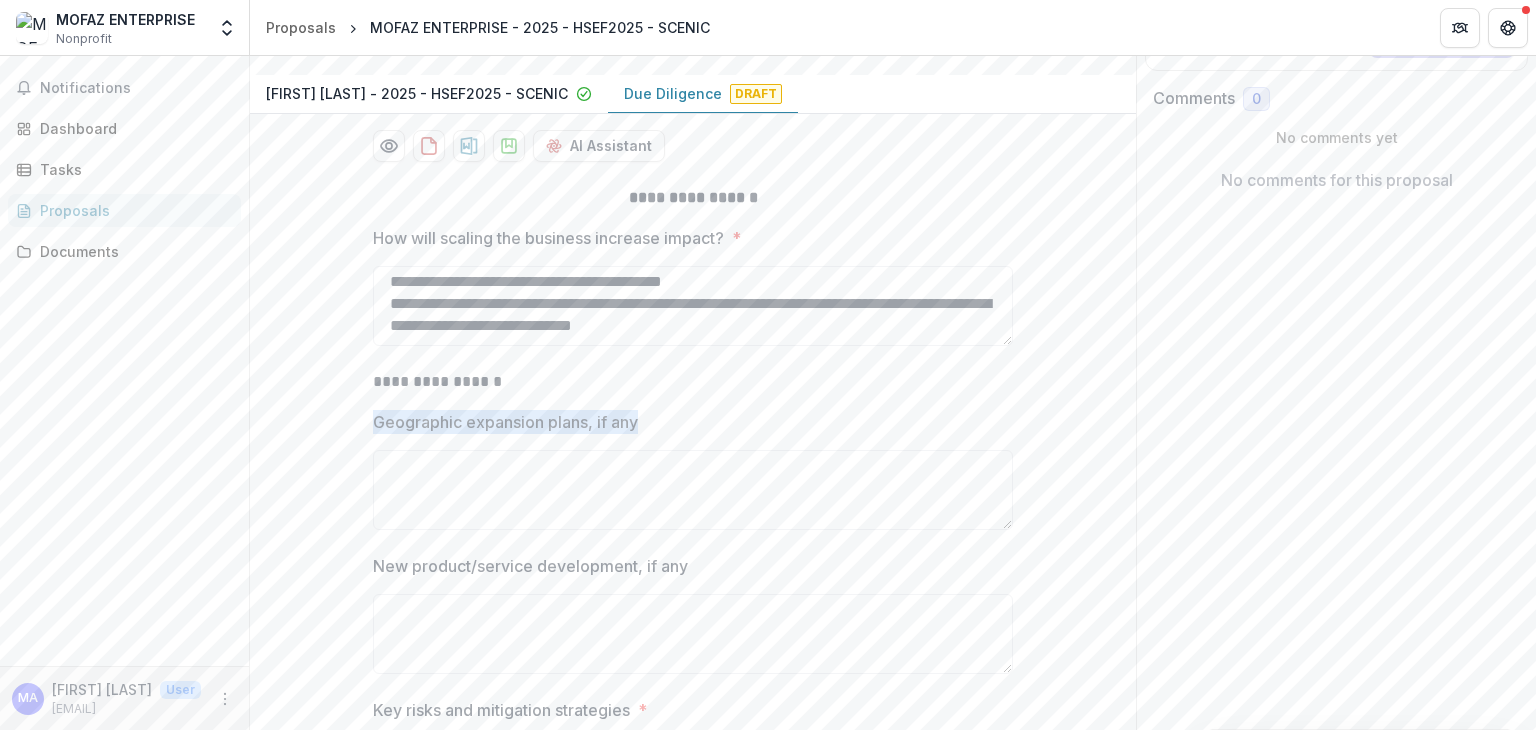 drag, startPoint x: 638, startPoint y: 417, endPoint x: 364, endPoint y: 411, distance: 274.06567 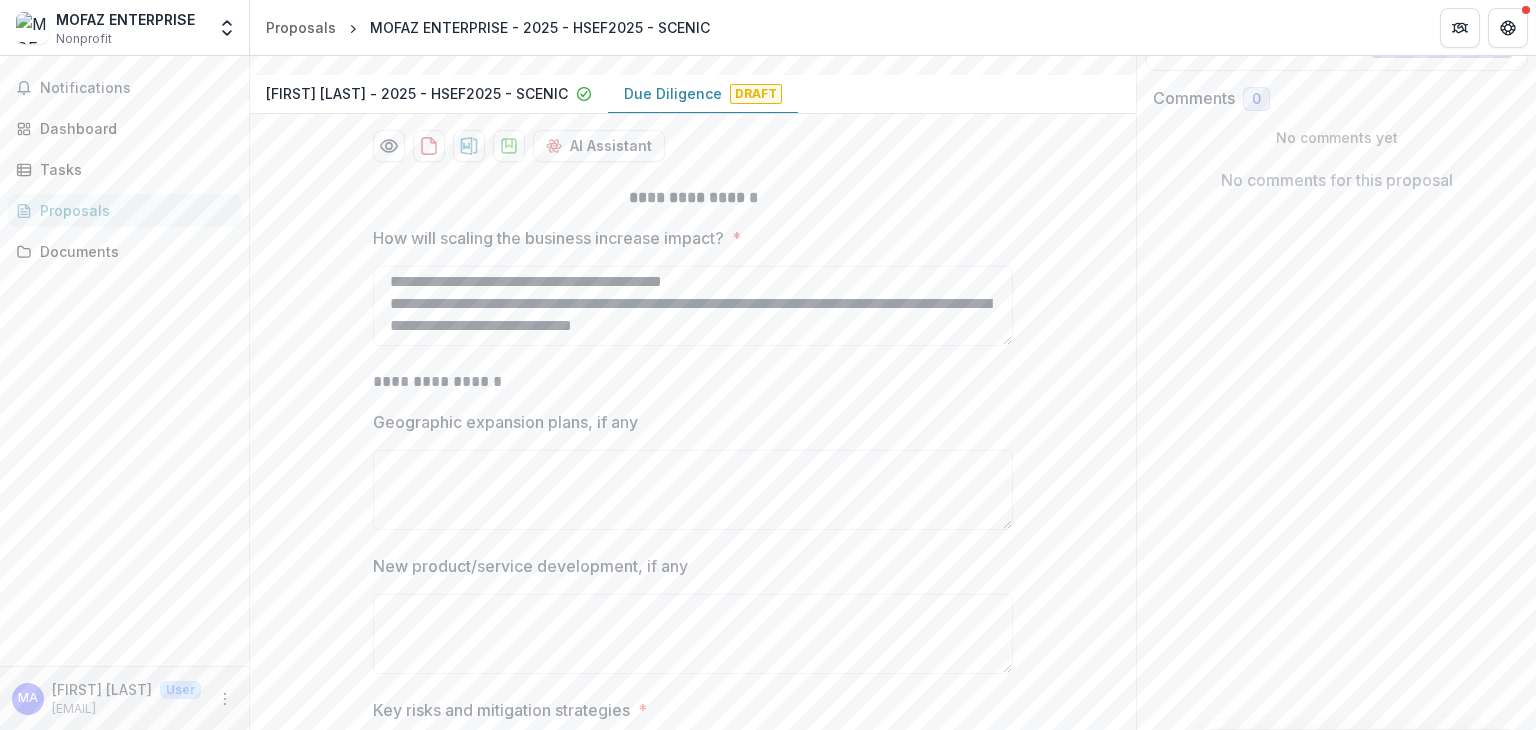 click on "New product/service development, if any" at bounding box center (530, 566) 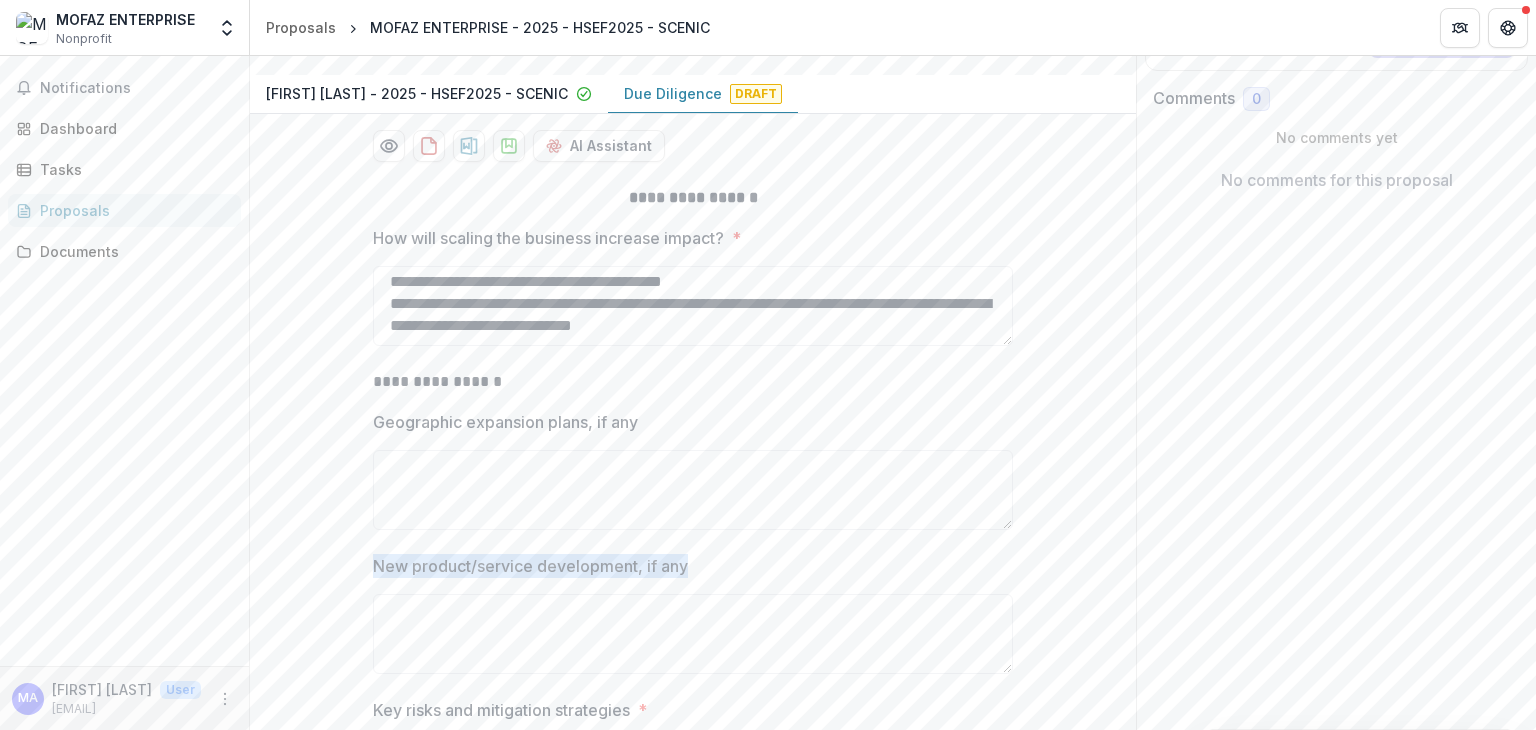 drag, startPoint x: 682, startPoint y: 562, endPoint x: 375, endPoint y: 561, distance: 307.00162 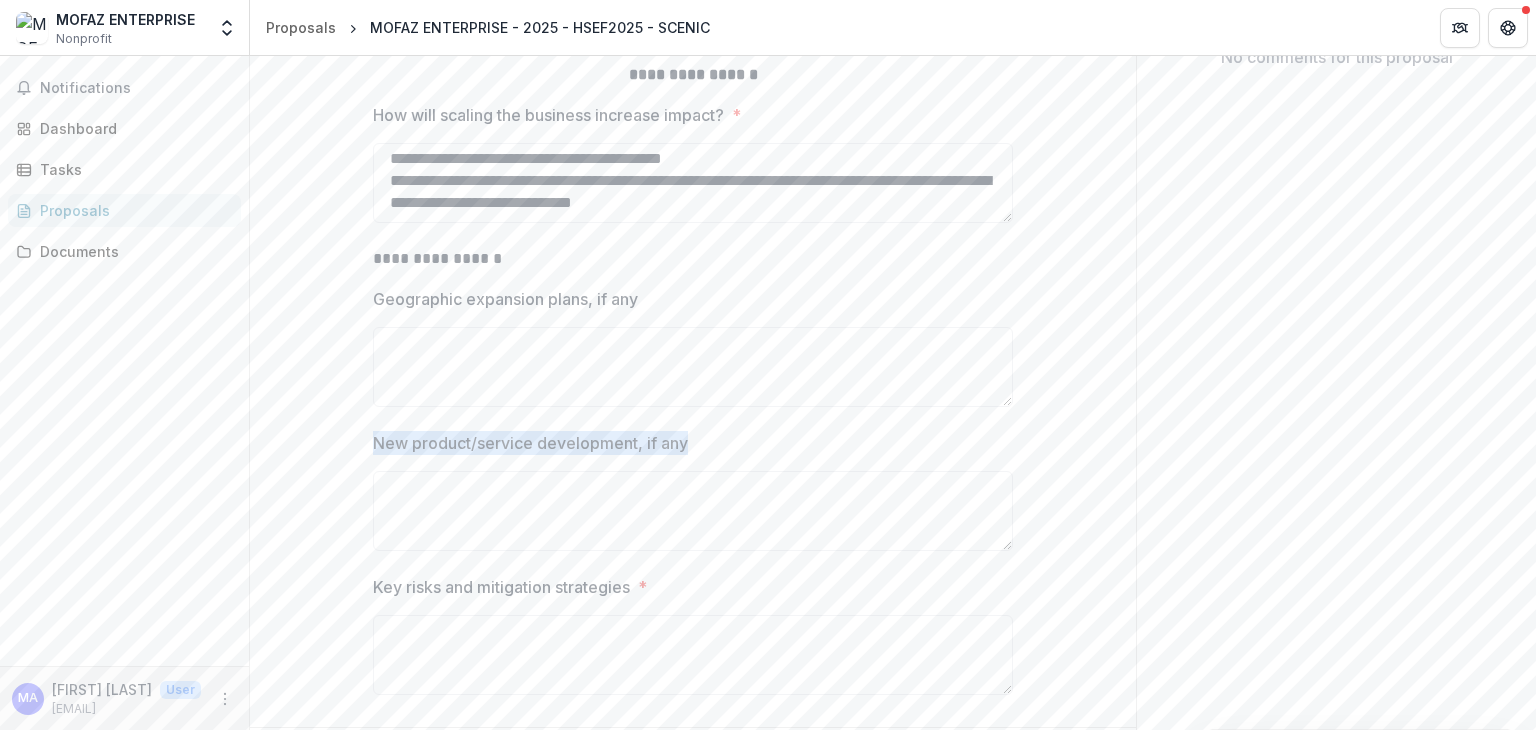 scroll, scrollTop: 448, scrollLeft: 0, axis: vertical 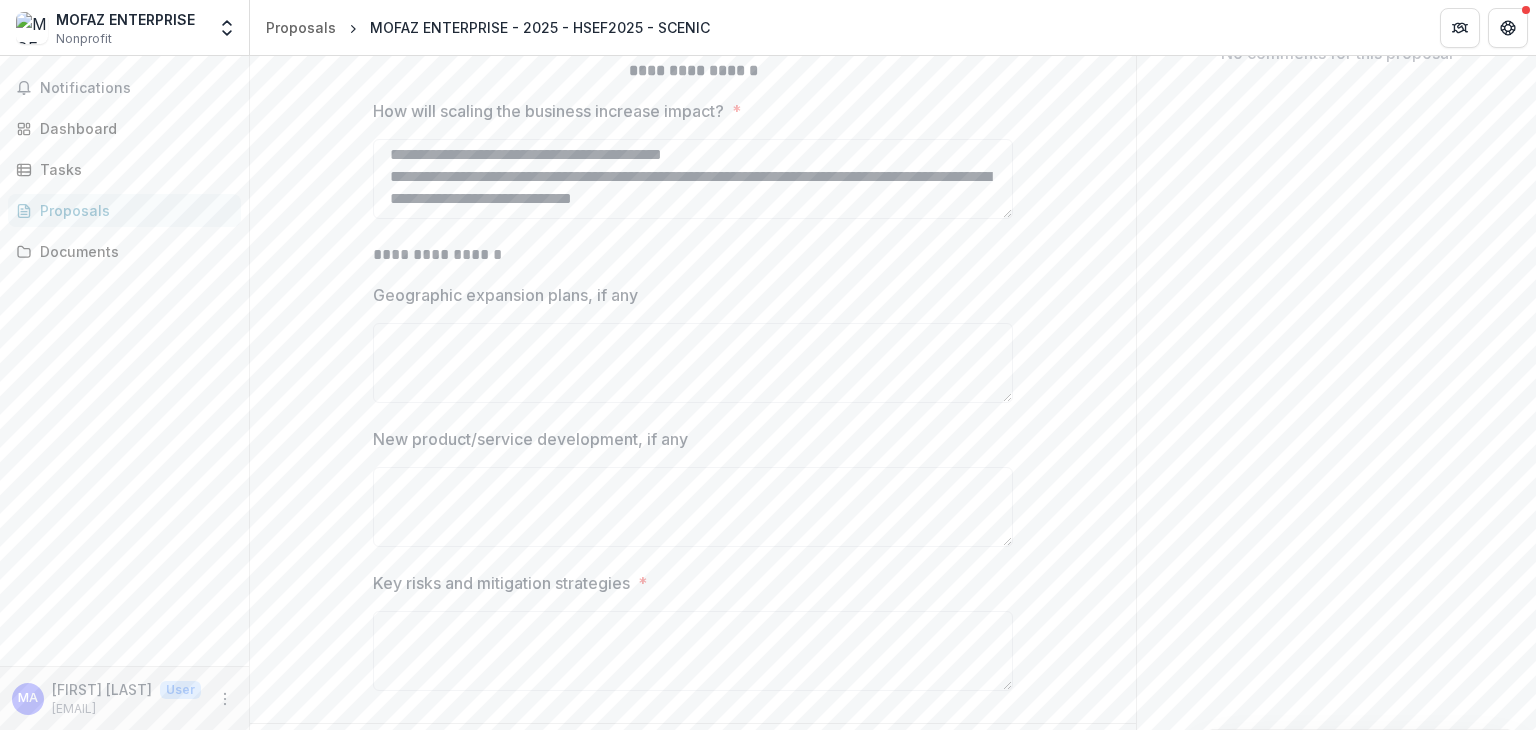 click at bounding box center [693, 463] 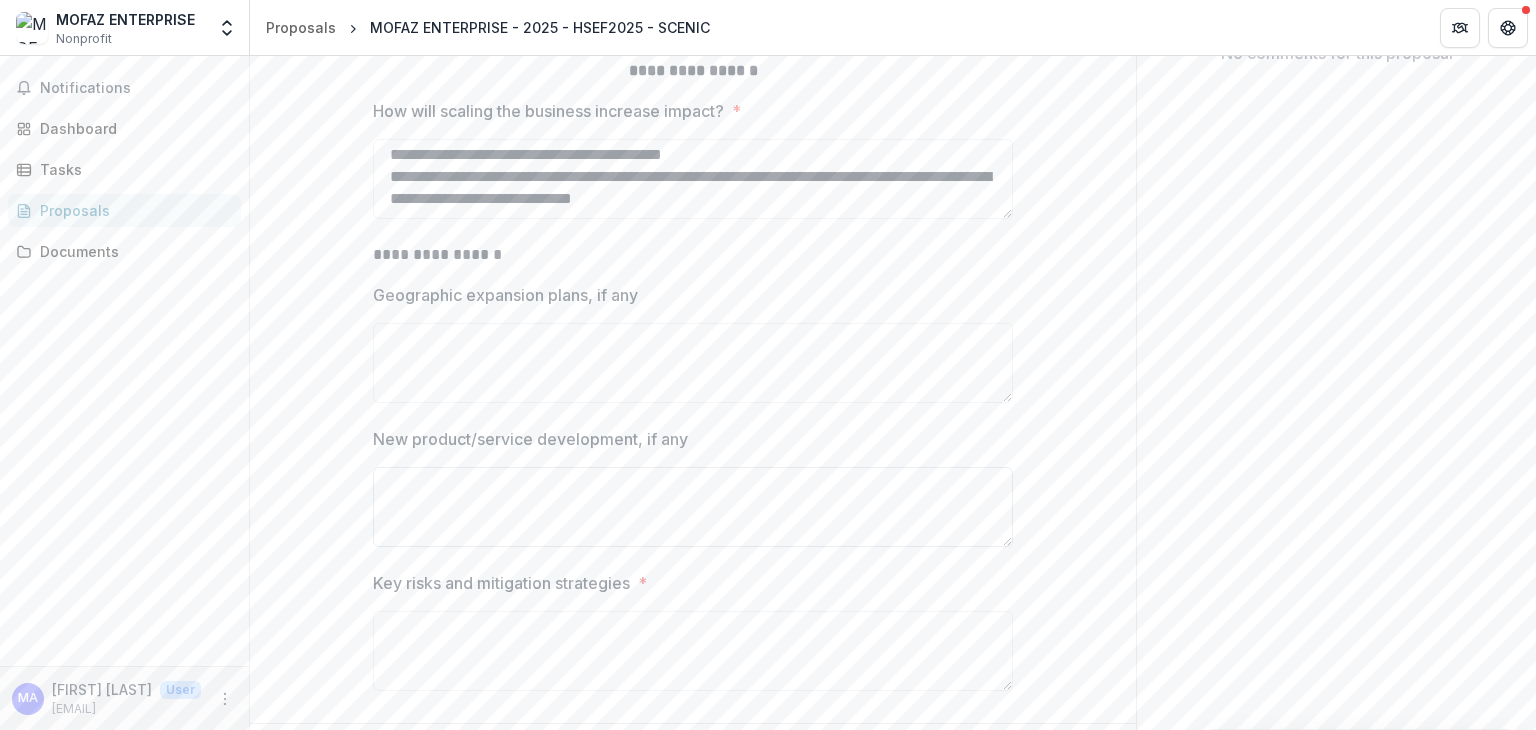 click on "New product/service development, if any" at bounding box center (693, 507) 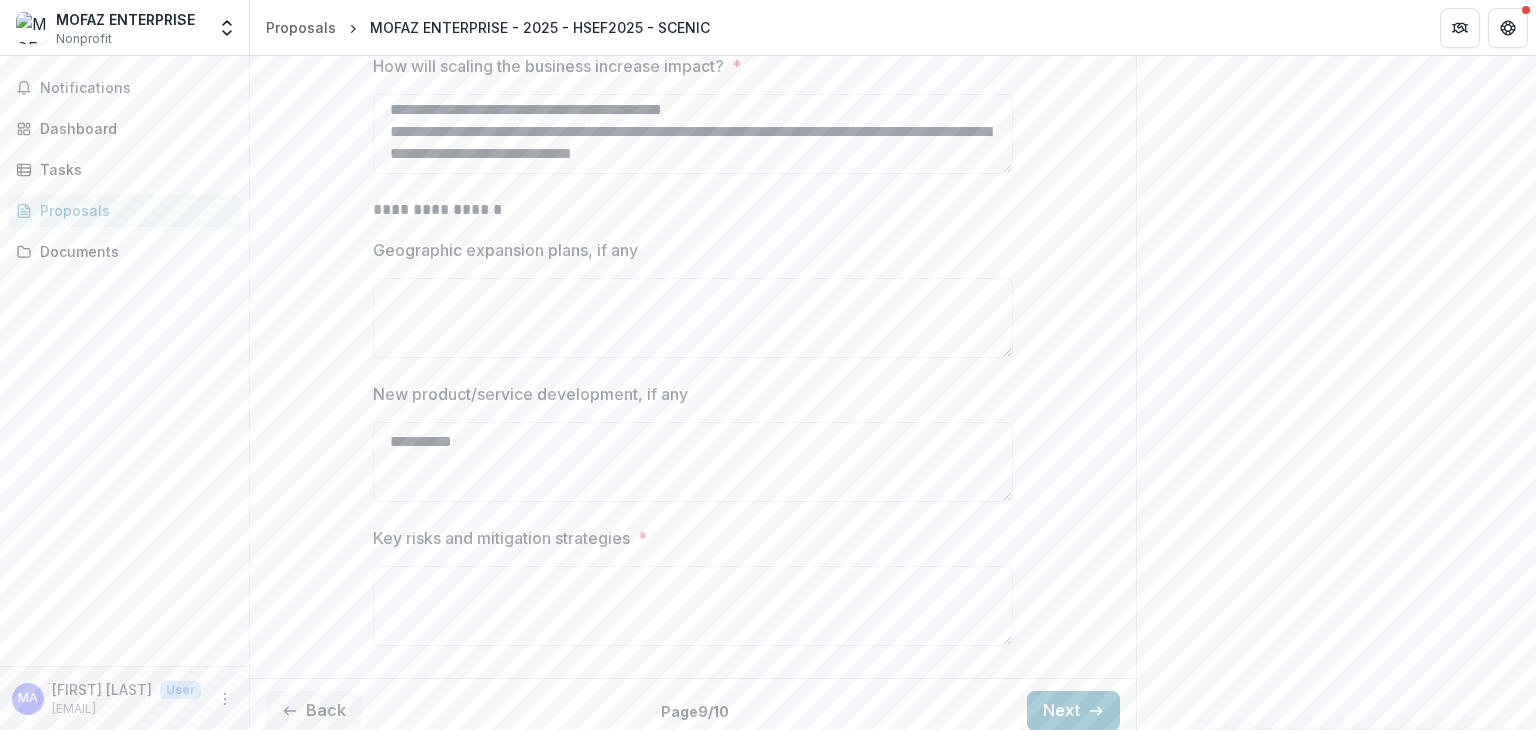 scroll, scrollTop: 504, scrollLeft: 0, axis: vertical 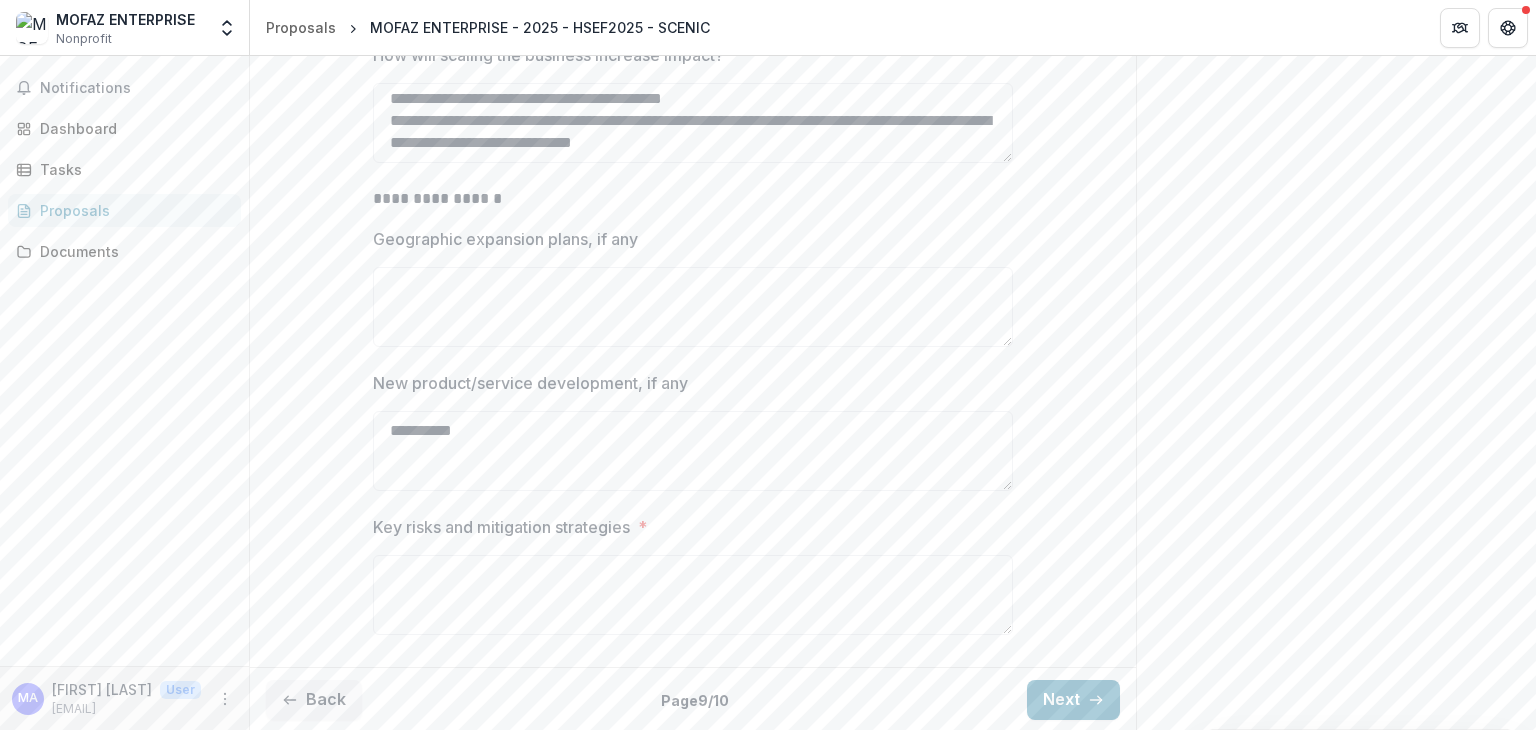type on "**********" 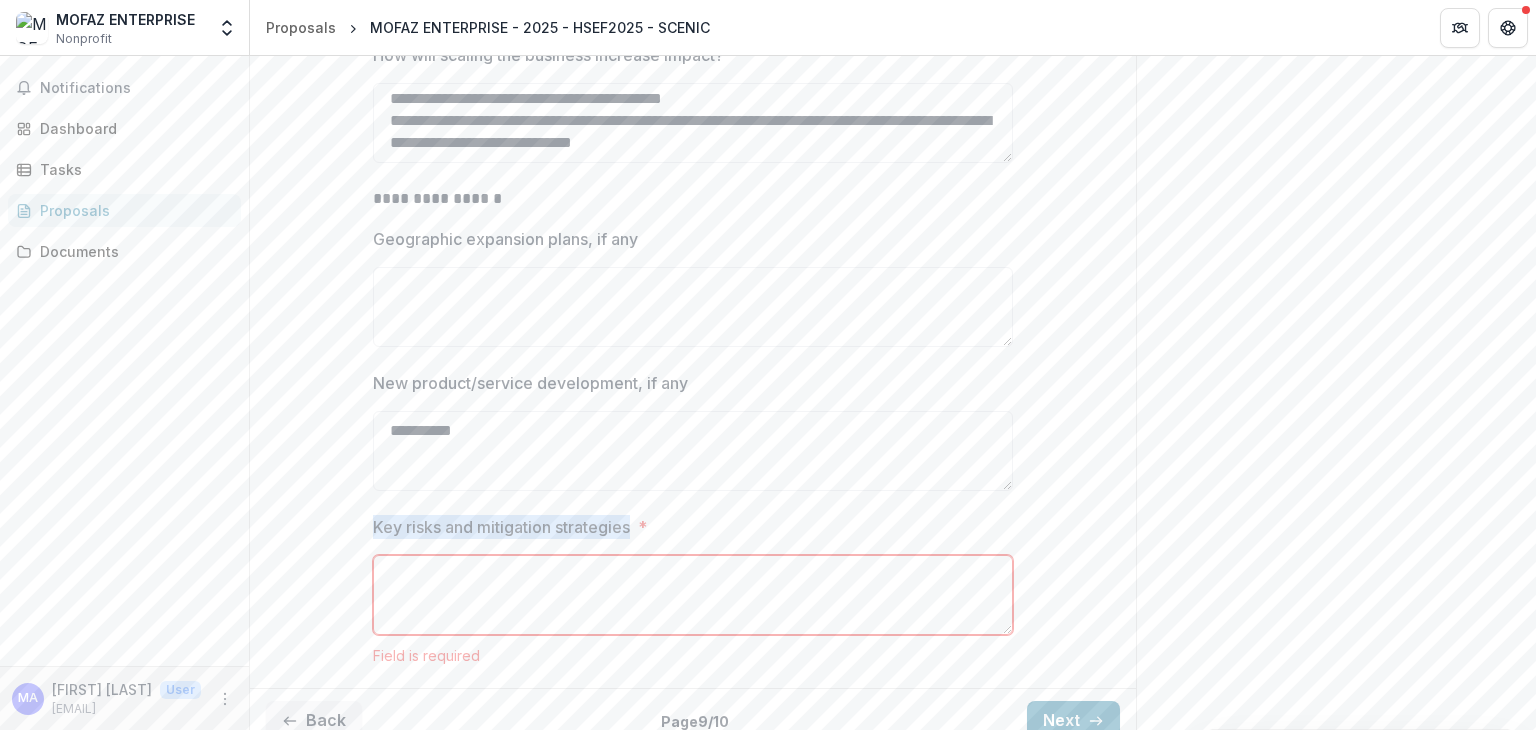 drag, startPoint x: 373, startPoint y: 517, endPoint x: 634, endPoint y: 510, distance: 261.09384 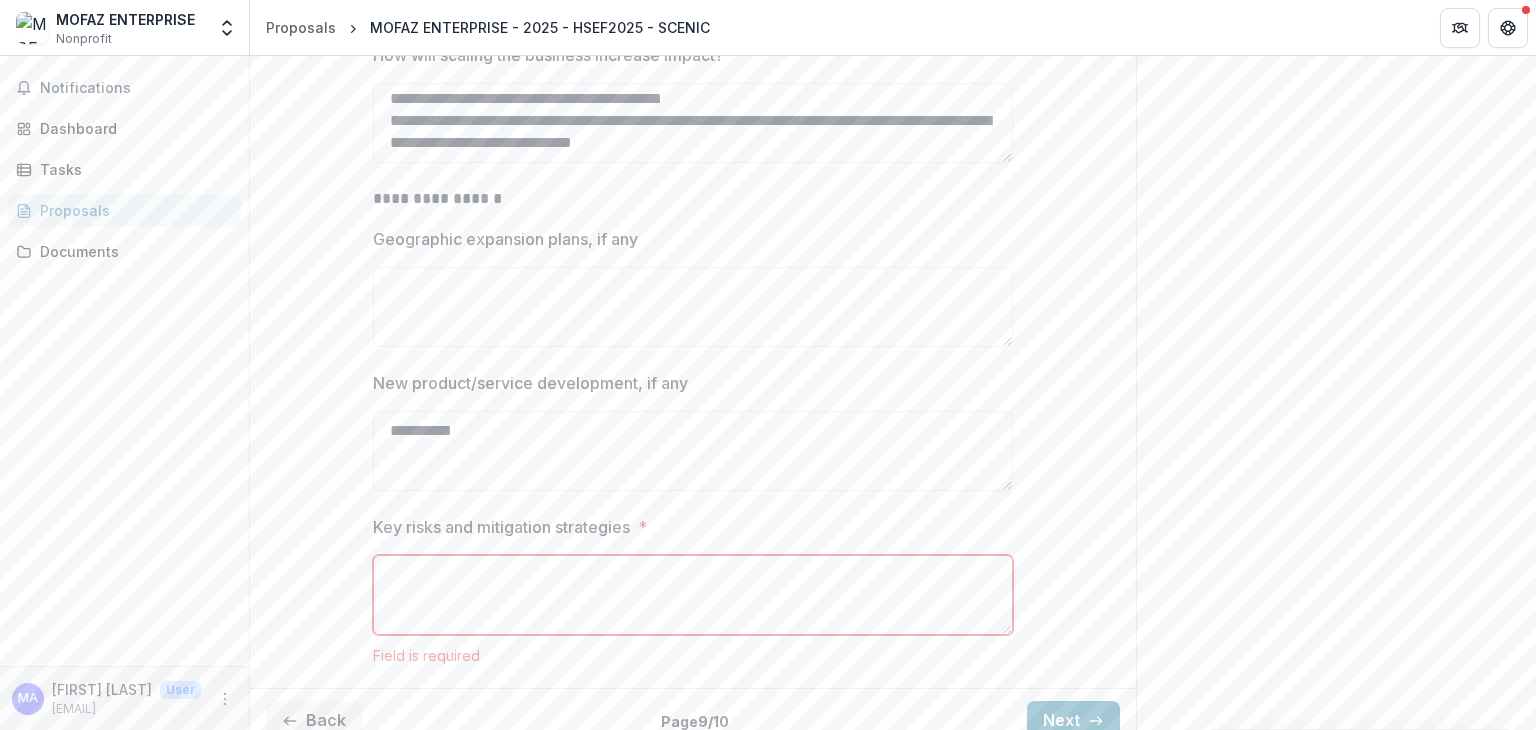 click on "Key risks and mitigation strategies *" at bounding box center [693, 595] 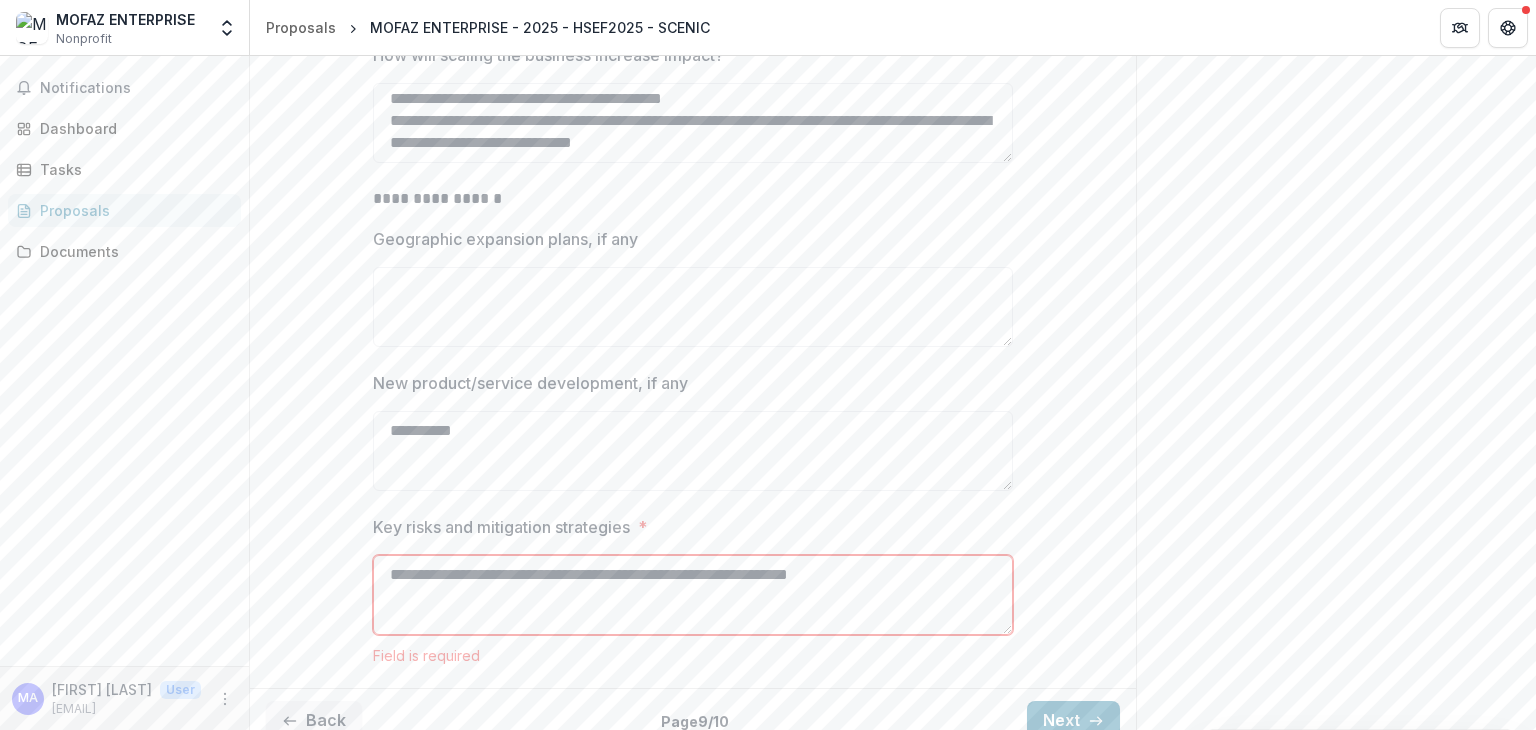 click on "**********" at bounding box center [693, 595] 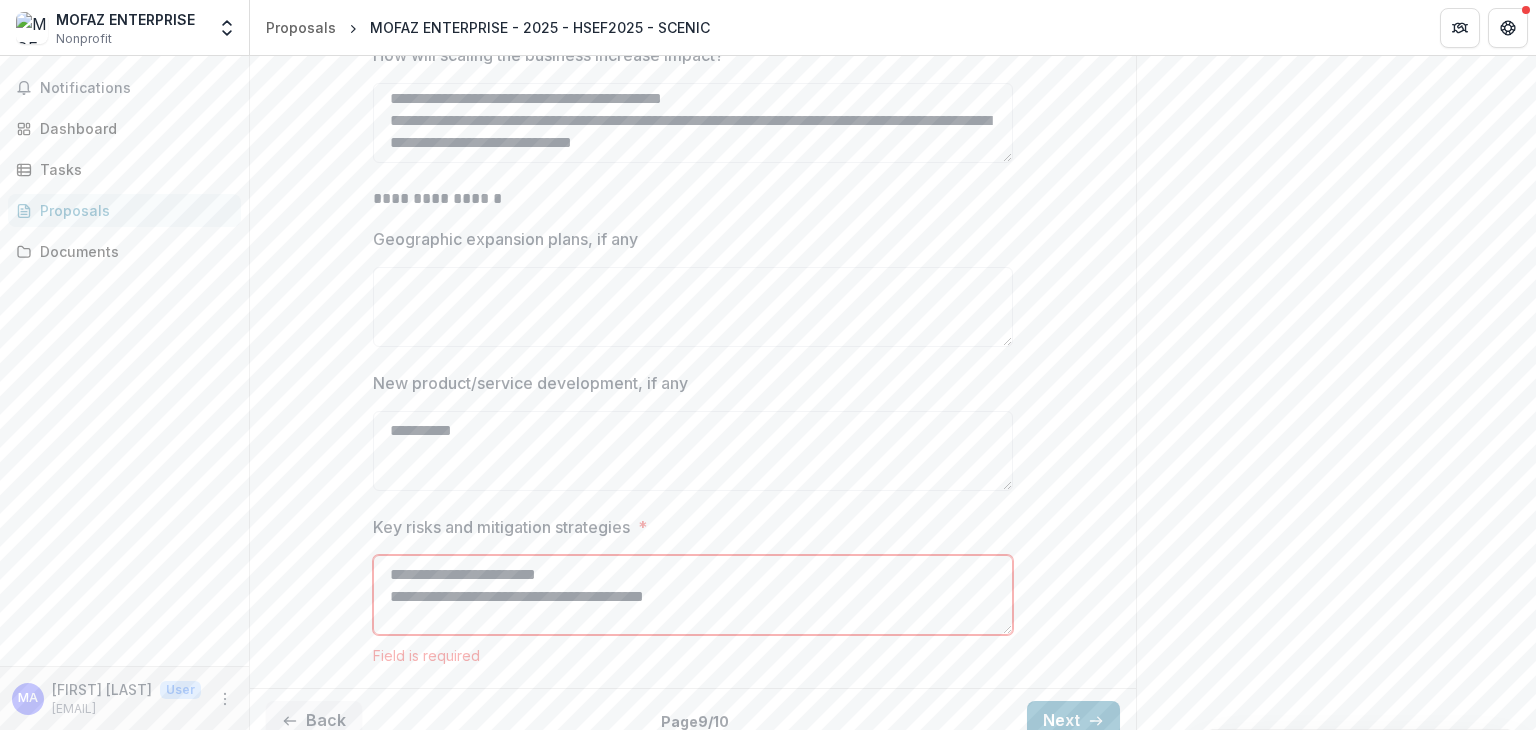 click on "**********" at bounding box center (693, 595) 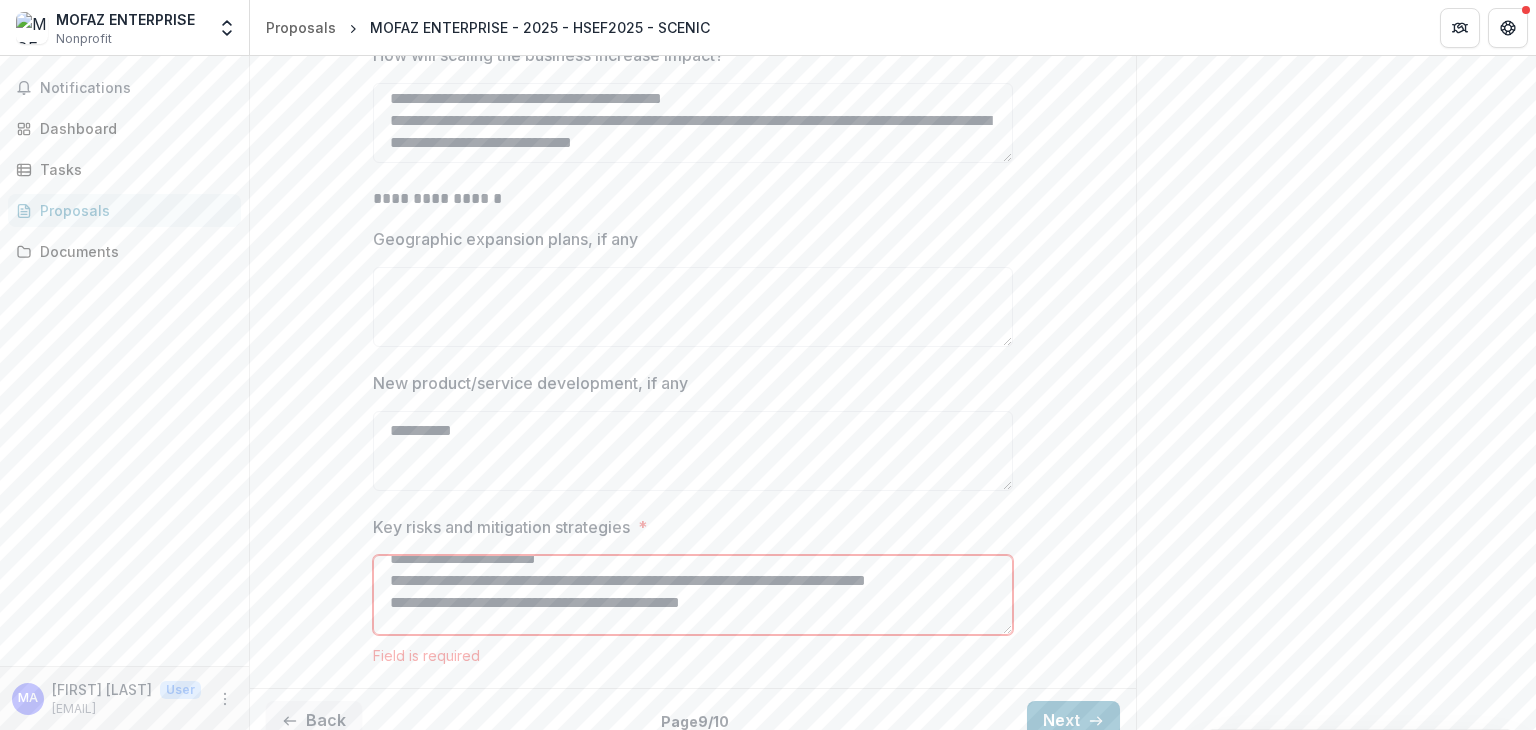 scroll, scrollTop: 38, scrollLeft: 0, axis: vertical 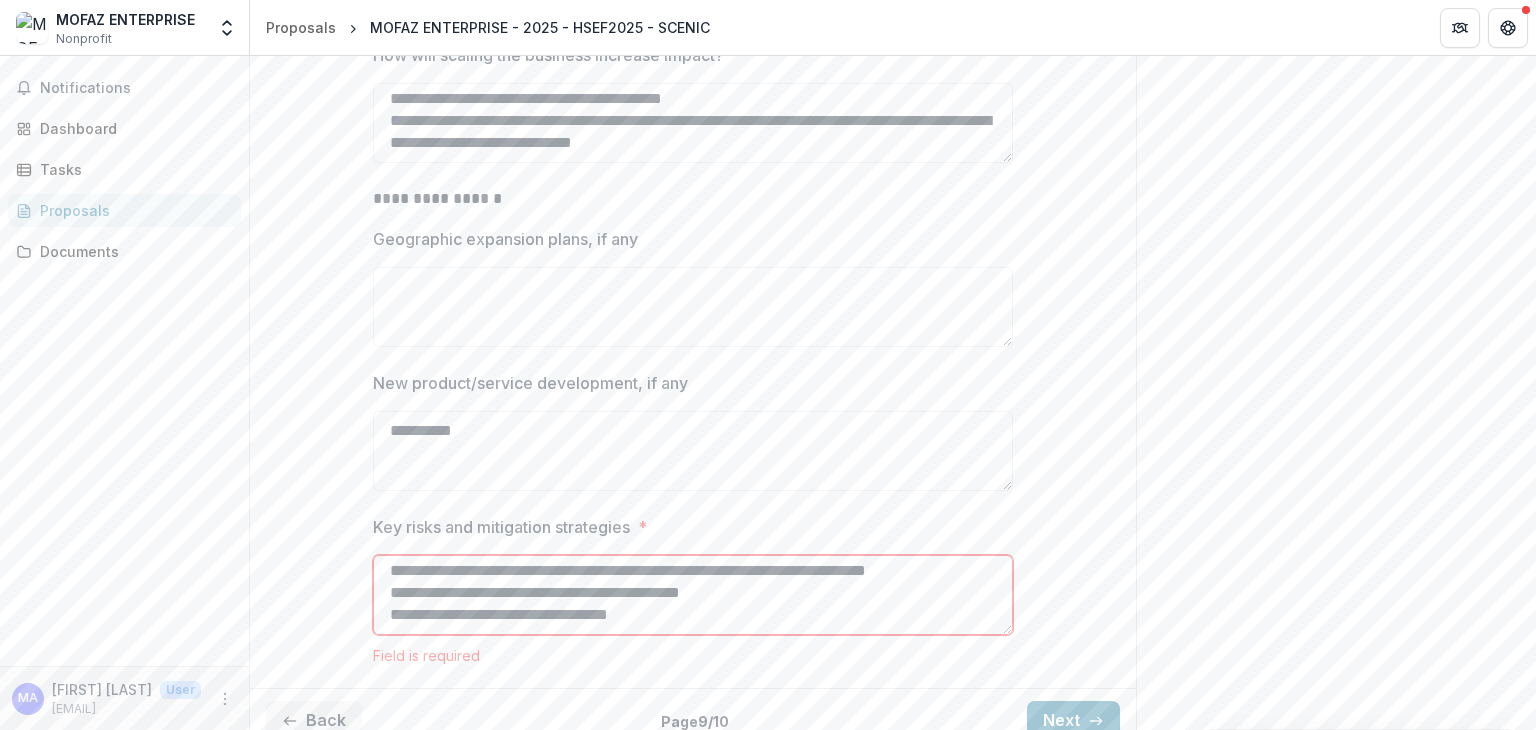click on "**********" at bounding box center [693, 595] 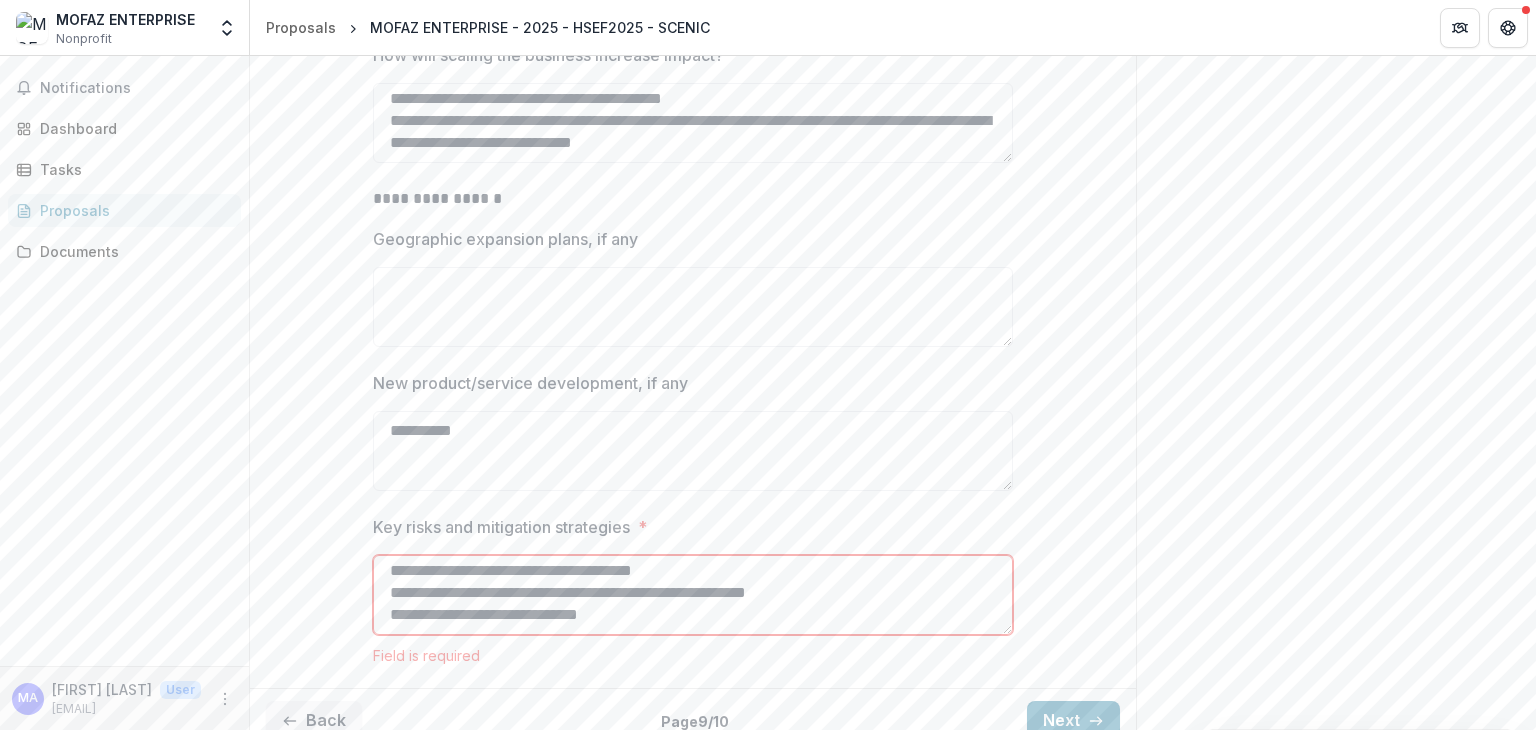 scroll, scrollTop: 170, scrollLeft: 0, axis: vertical 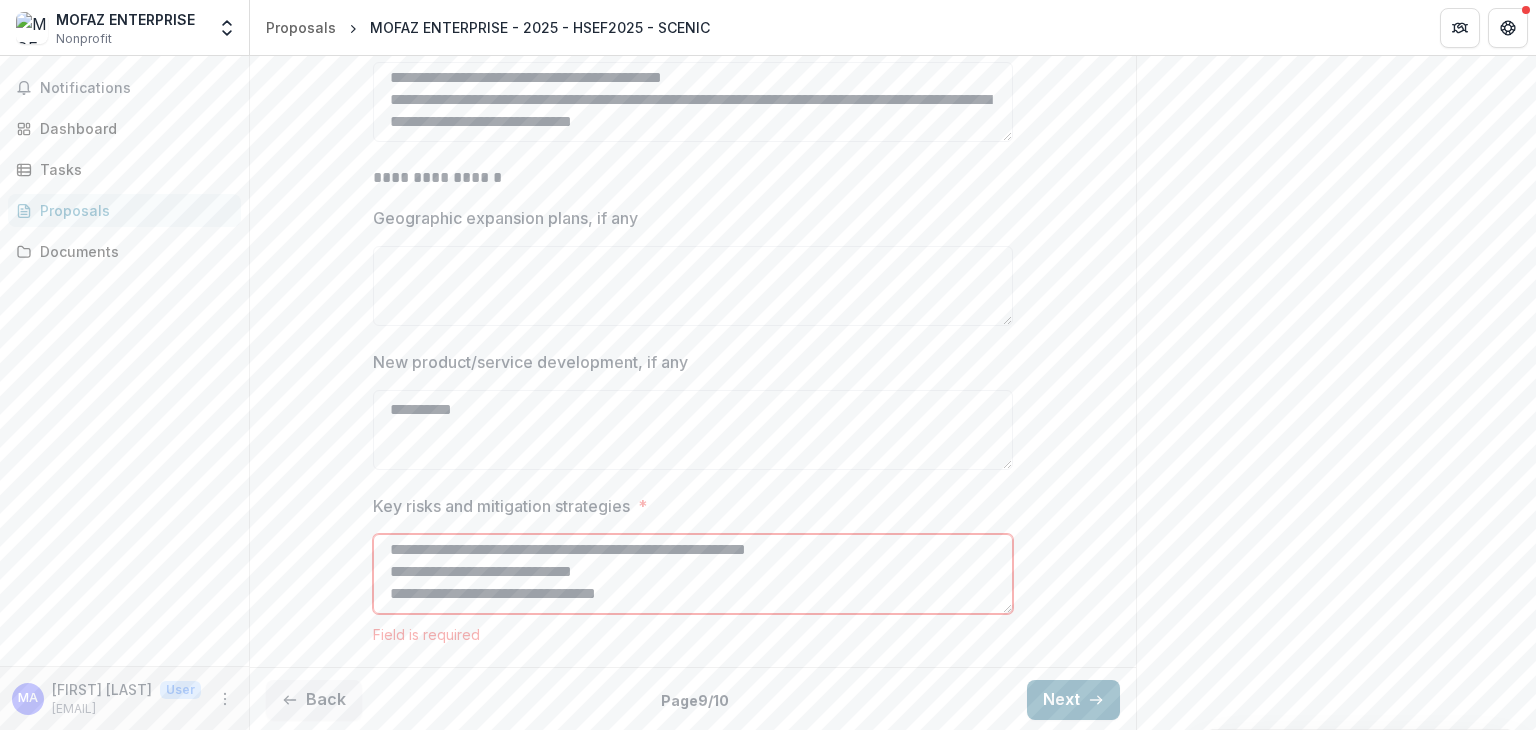type on "**********" 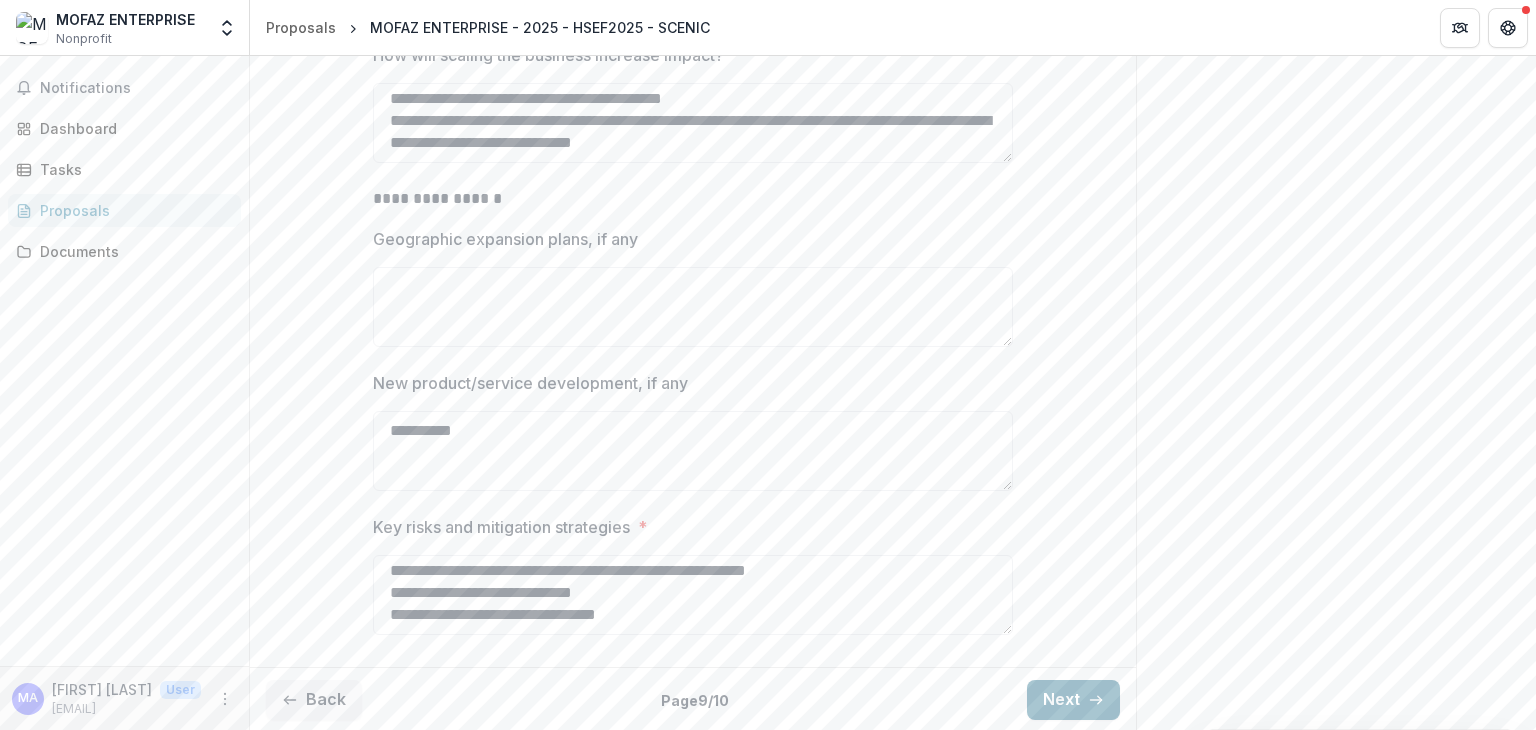 click on "Next" at bounding box center [1073, 700] 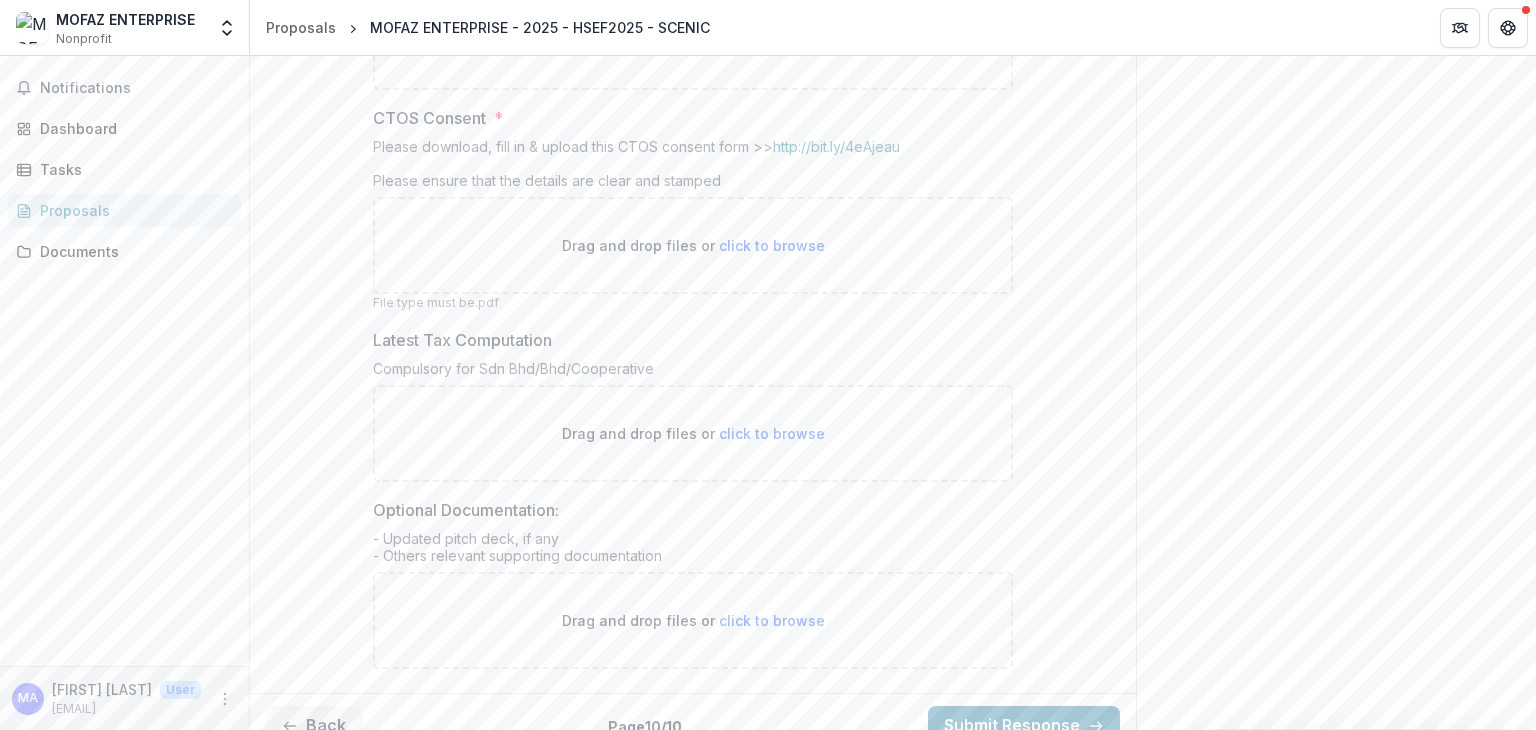 scroll, scrollTop: 656, scrollLeft: 0, axis: vertical 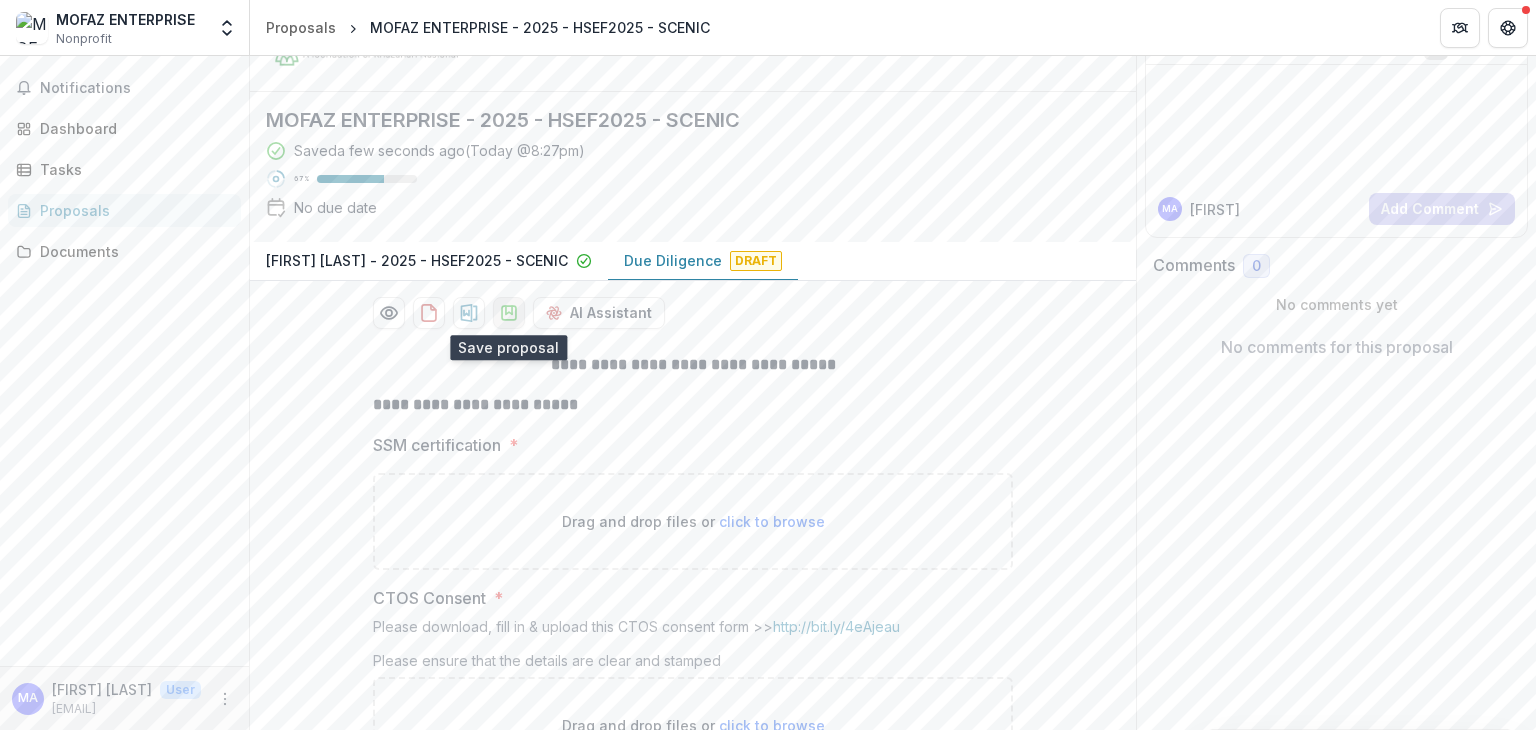 click 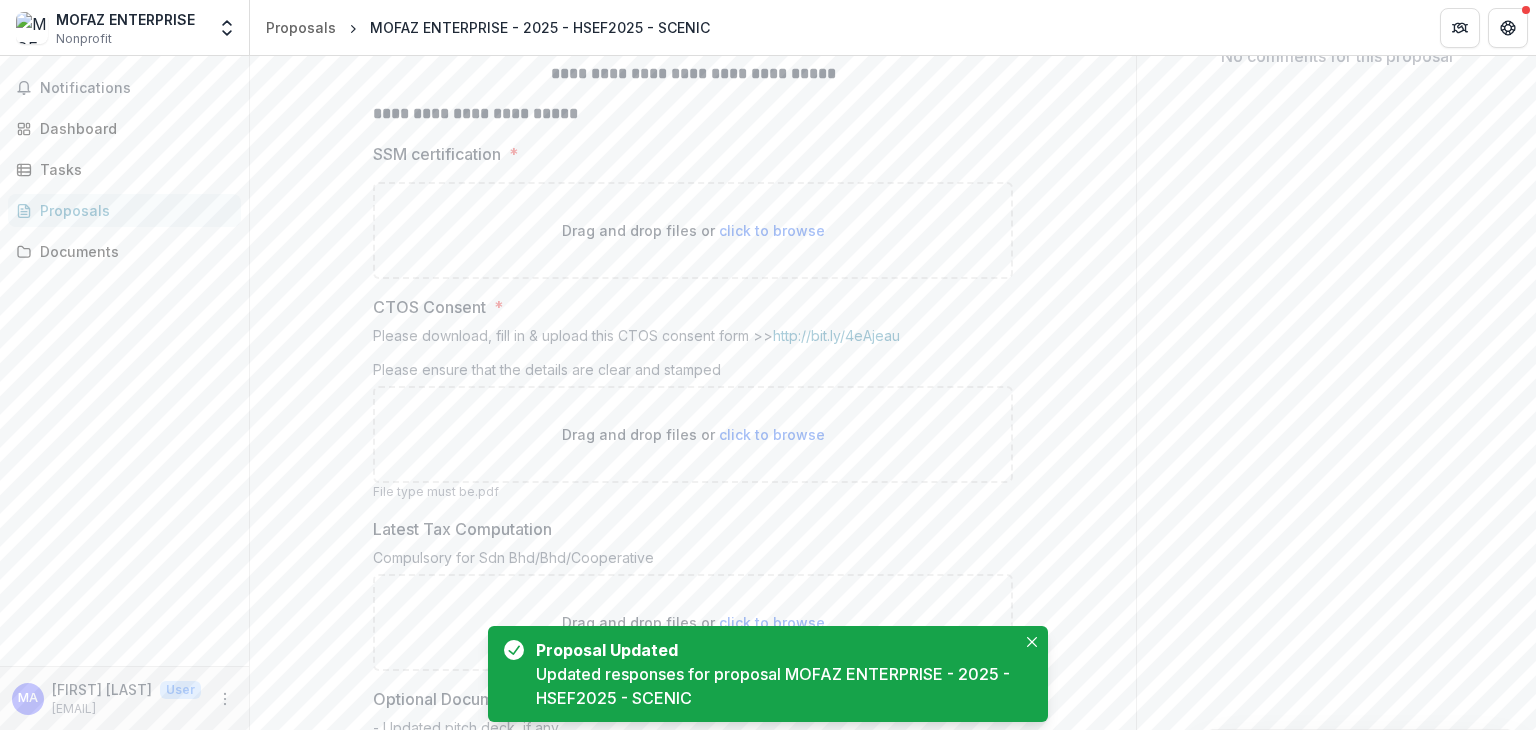 scroll, scrollTop: 446, scrollLeft: 0, axis: vertical 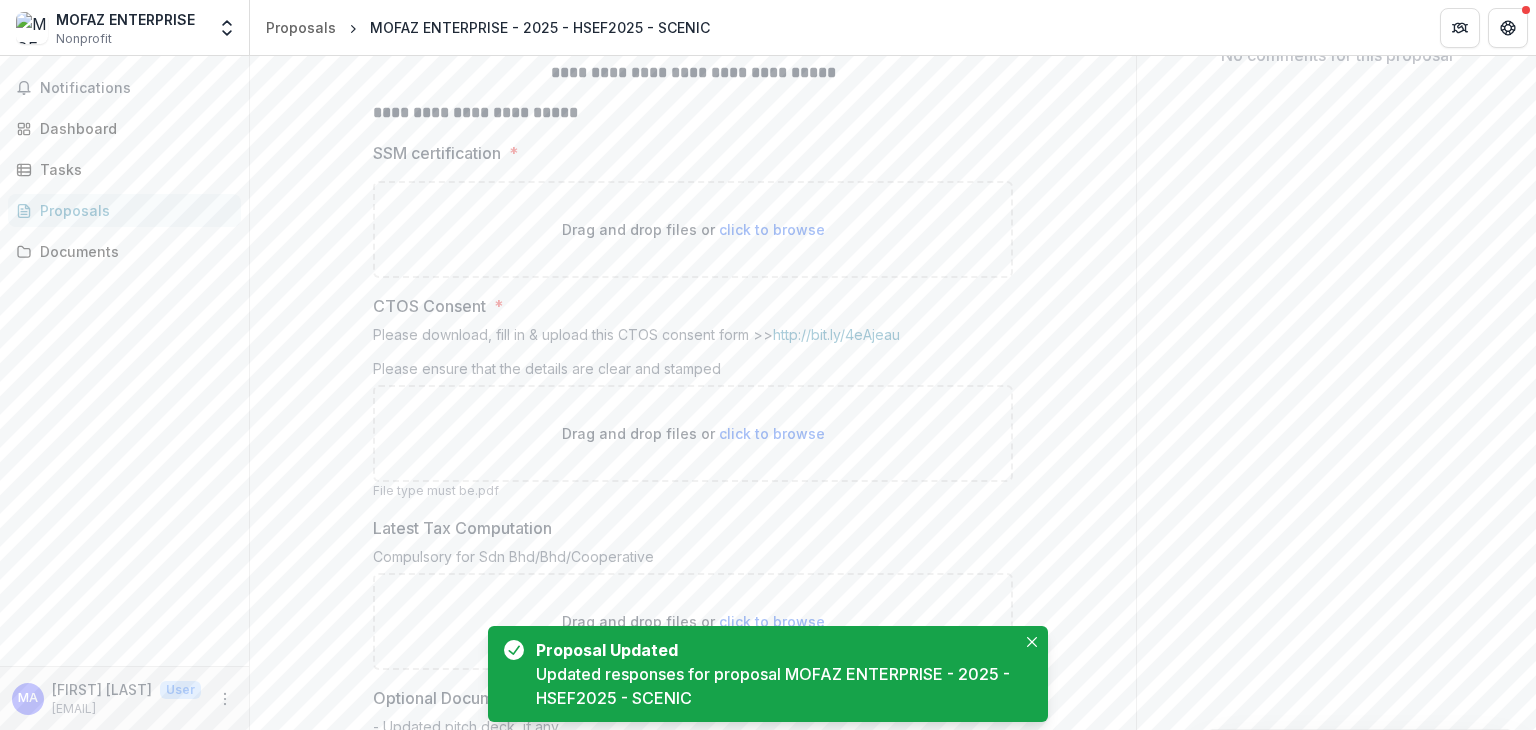 type 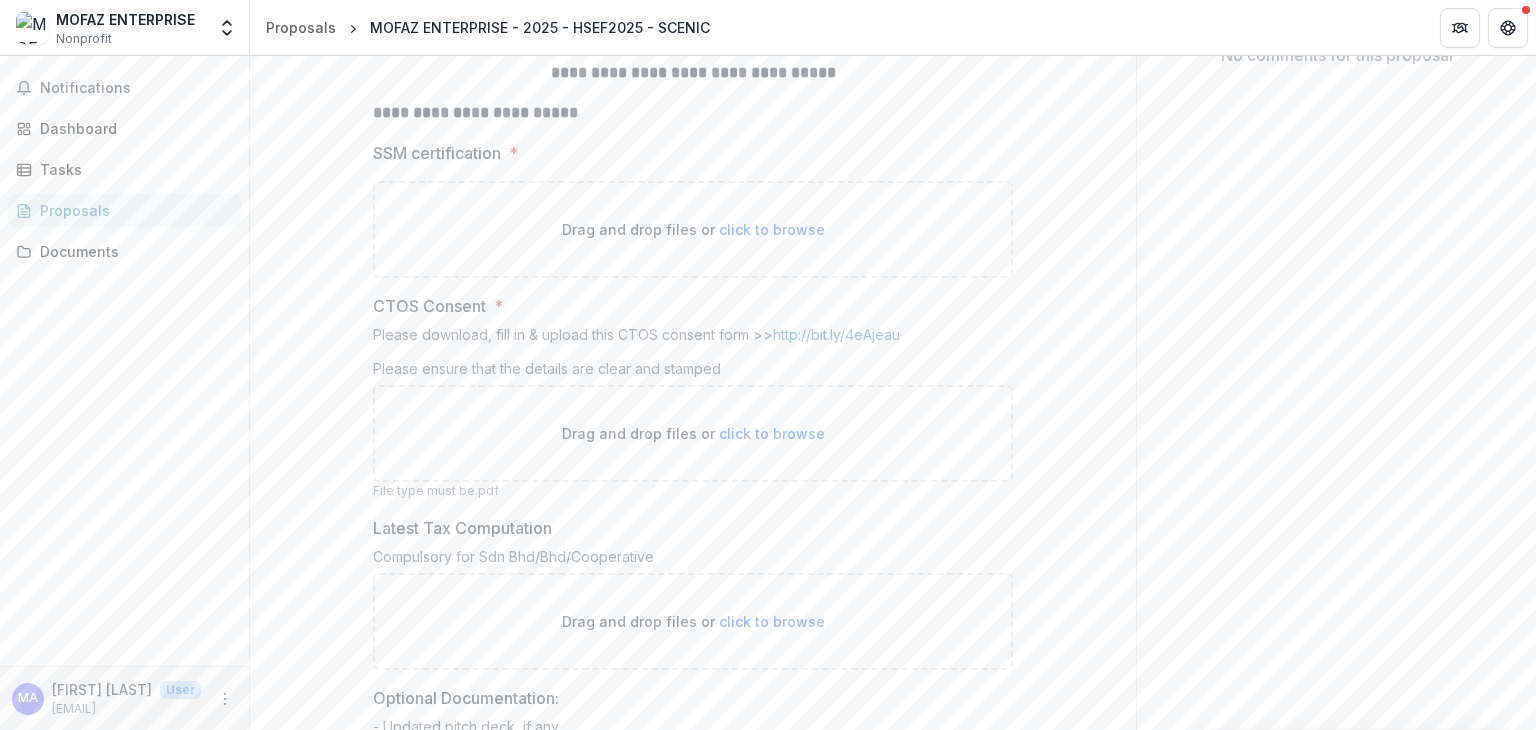 drag, startPoint x: 1535, startPoint y: 389, endPoint x: 1535, endPoint y: 505, distance: 116 